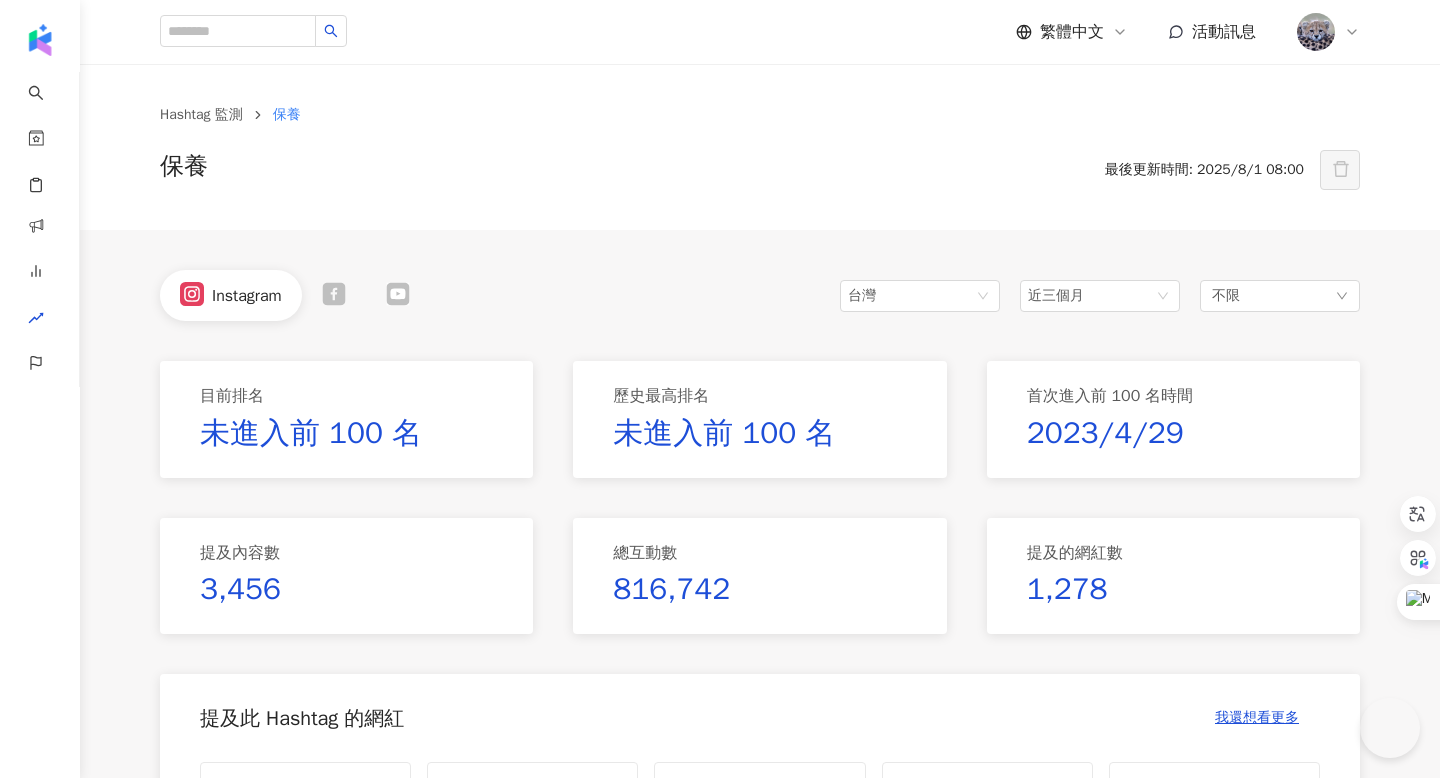 scroll, scrollTop: 0, scrollLeft: 0, axis: both 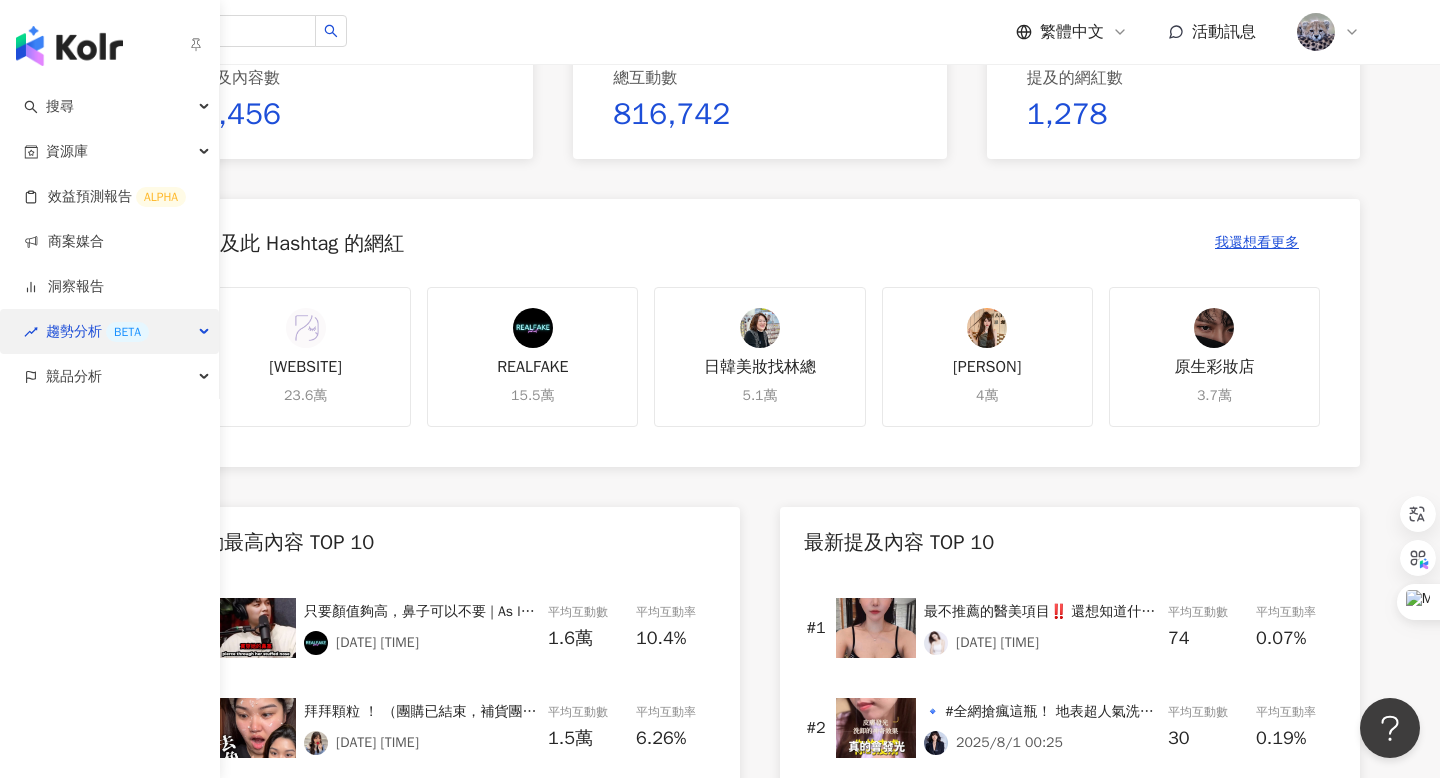 click on "趨勢分析 BETA" at bounding box center (109, 331) 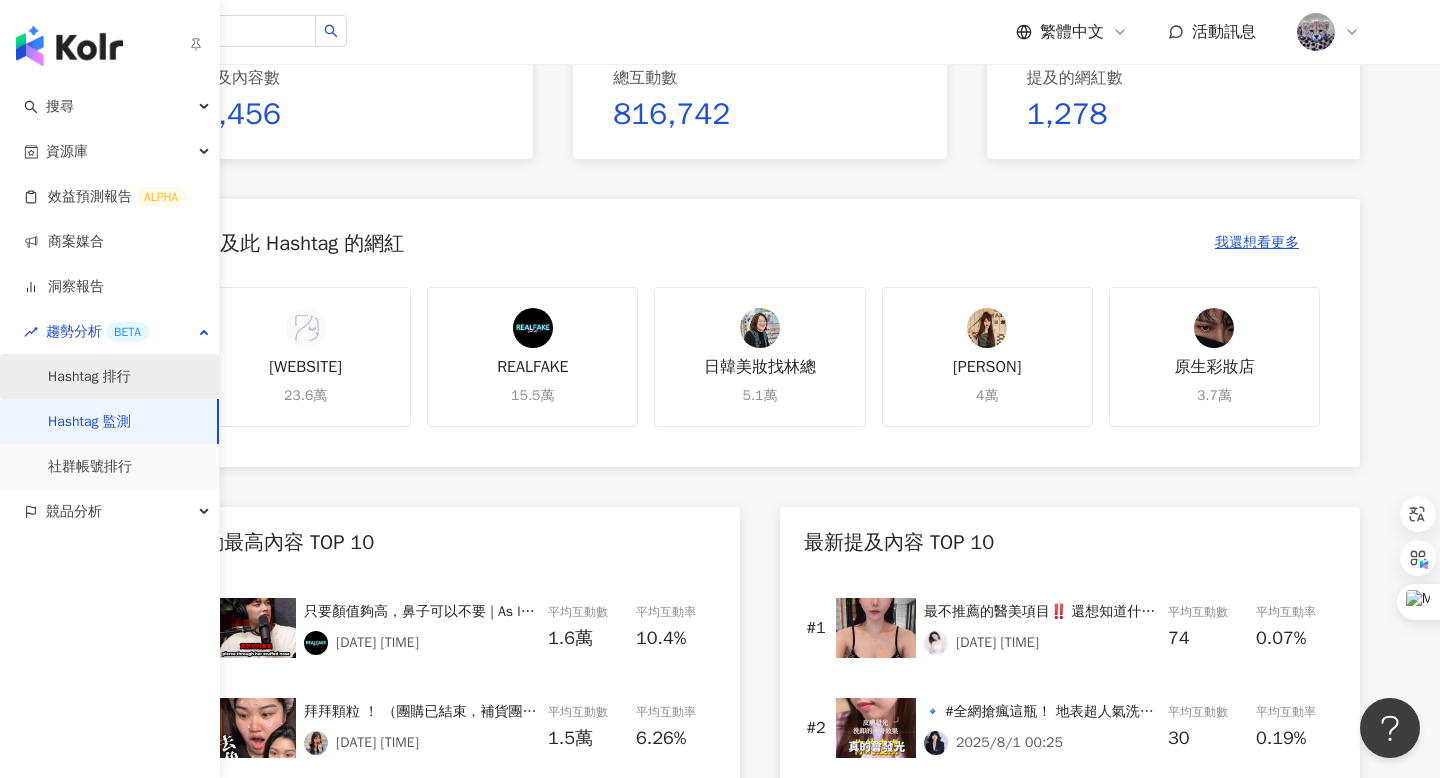 click on "Hashtag 排行" at bounding box center (89, 377) 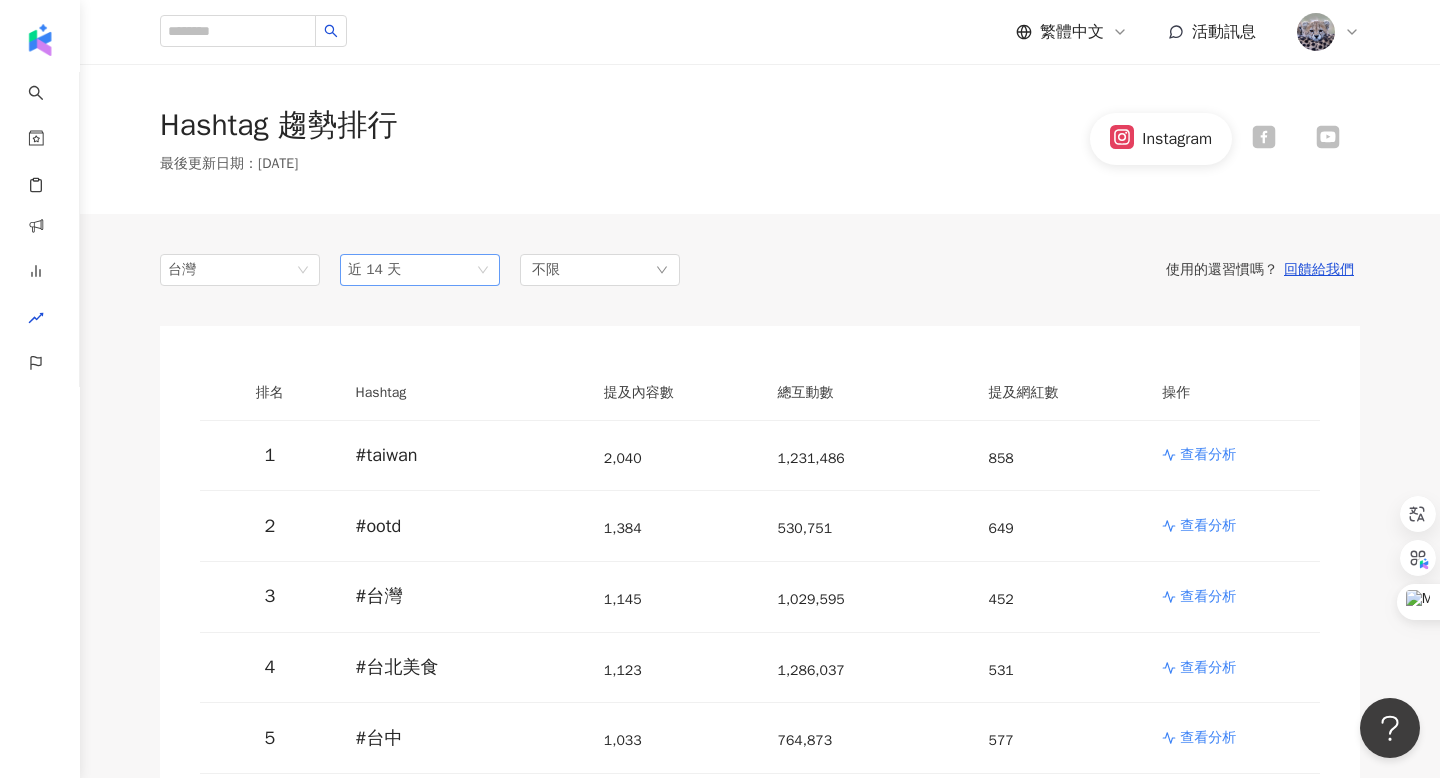 click on "近 14 天" at bounding box center (420, 270) 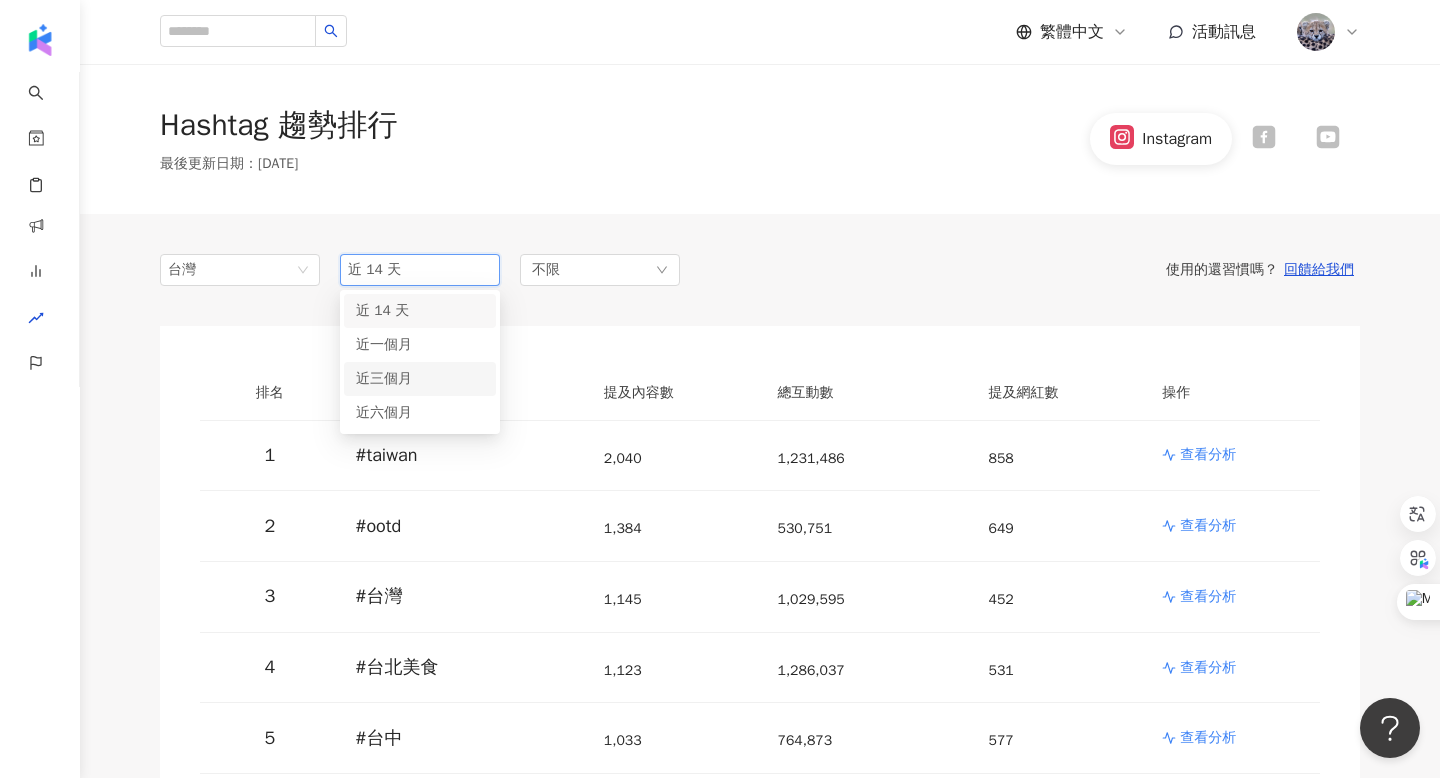 click on "近三個月" at bounding box center [420, 379] 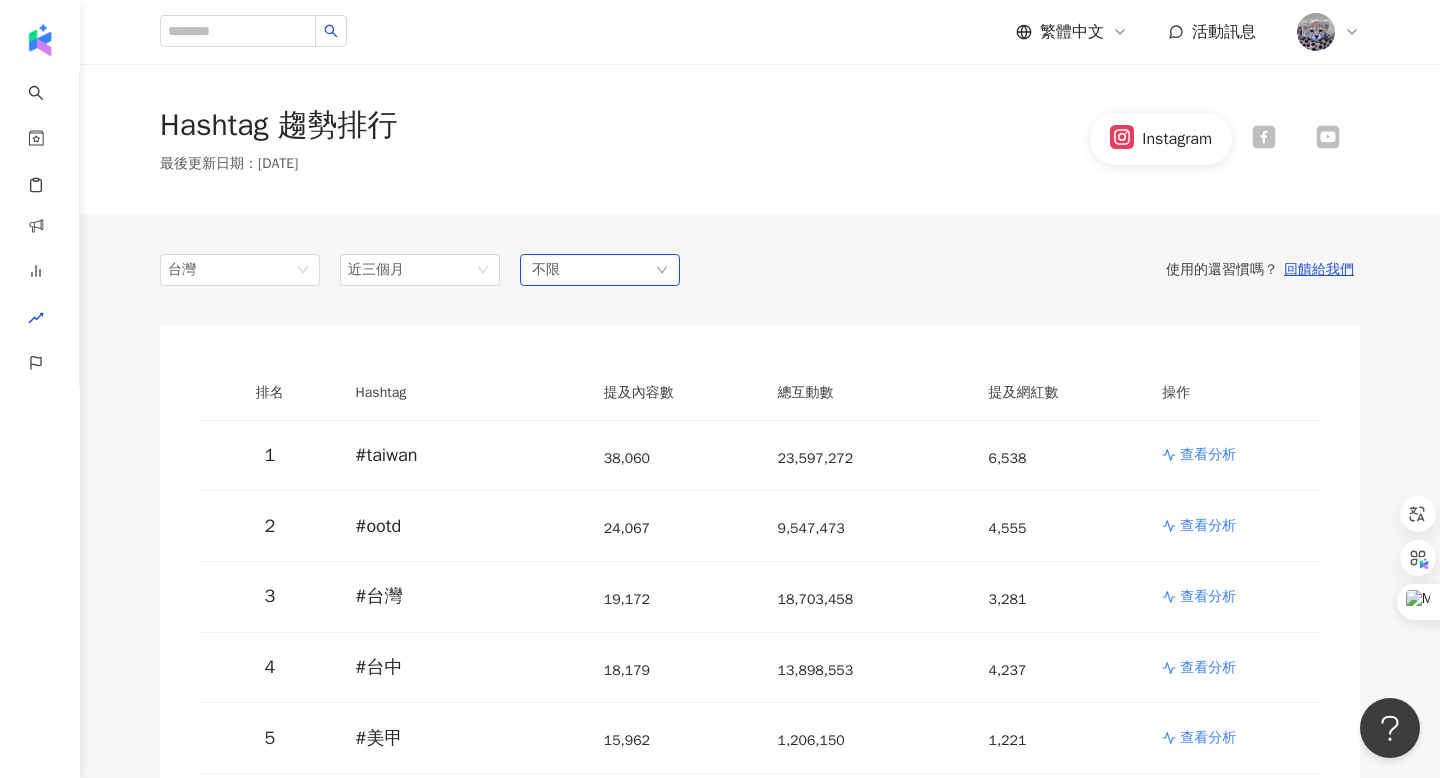 click on "不限" at bounding box center (600, 270) 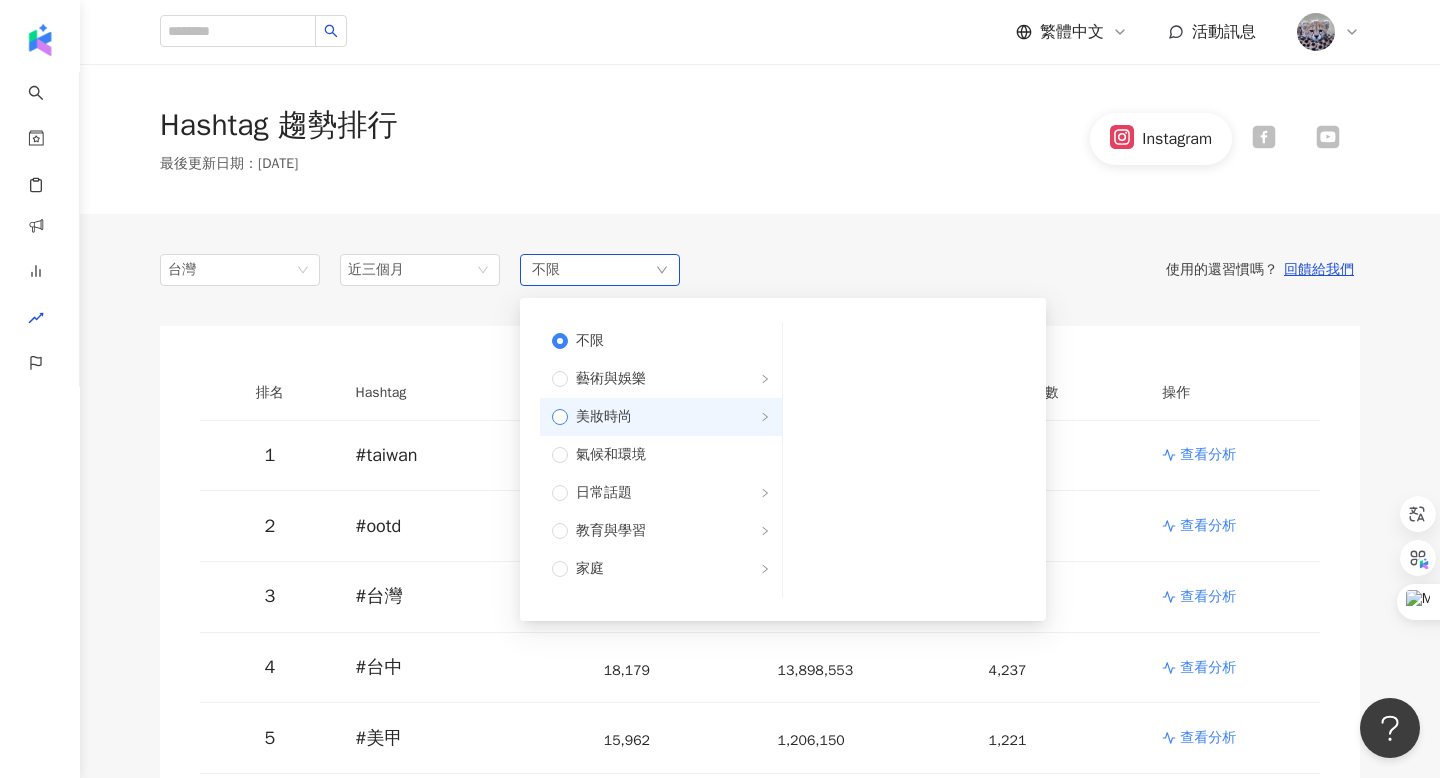 click on "美妝時尚" at bounding box center [604, 417] 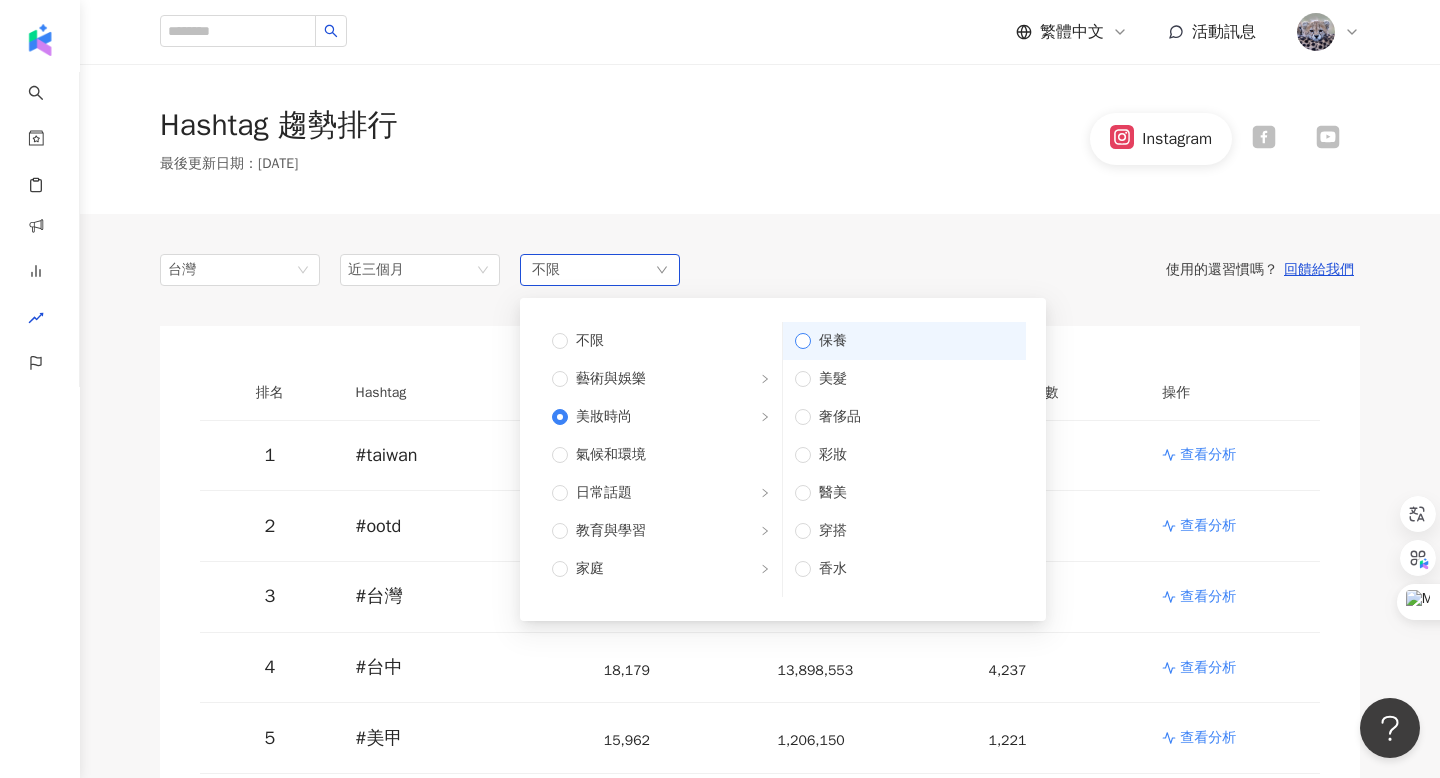 click on "保養" at bounding box center [912, 341] 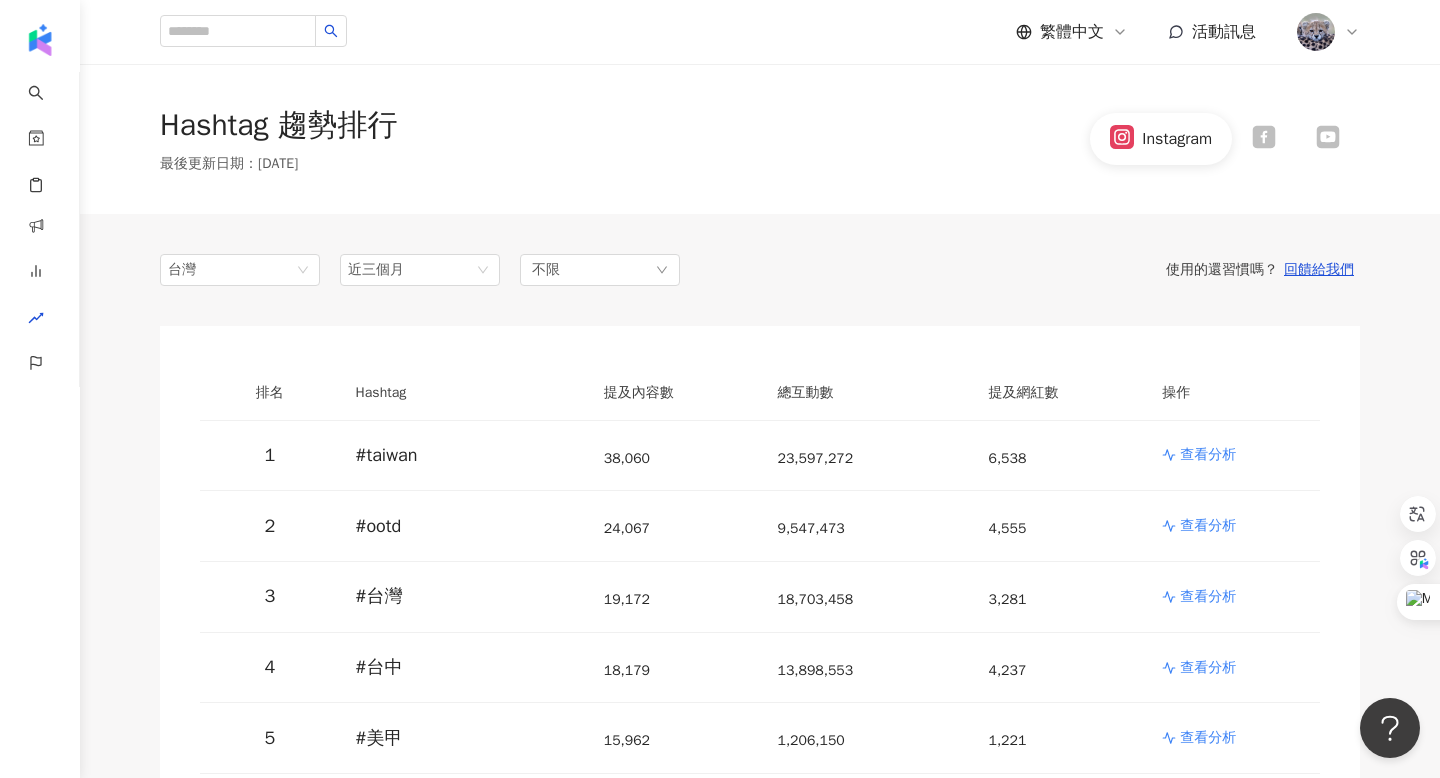 click on "台灣 近三個月 1m 3m 6m 近 14 天 近一個月 近三個月 近六個月 保養 使用的還習慣嗎？ 回饋給我們 排名 Hashtag 提及內容數 總互動數 提及網紅數 操作             1 #taiwan 38,060 23,597,272 6,538 查看分析 2 # ootd 24,067 9,547,473 4,555 查看分析 3 # 台灣 19,172 18,703,458 3,281 查看分析 4 # 台中 18,179 13,898,553 4,237 查看分析 5 # 美甲 15,962 1,206,150 1,221 查看分析 6 # 台北美食 15,440 21,369,731 3,112 查看分析 7 # 台北 15,239 20,365,291 3,731 查看分析 8 # taipei 14,810 16,582,666 3,518 查看分析 9 # 台南 14,245 13,972,319 2,977 查看分析 10 # 高雄 13,596 9,749,870 3,301 查看分析 11 # 台中美食 #" at bounding box center [760, 3892] 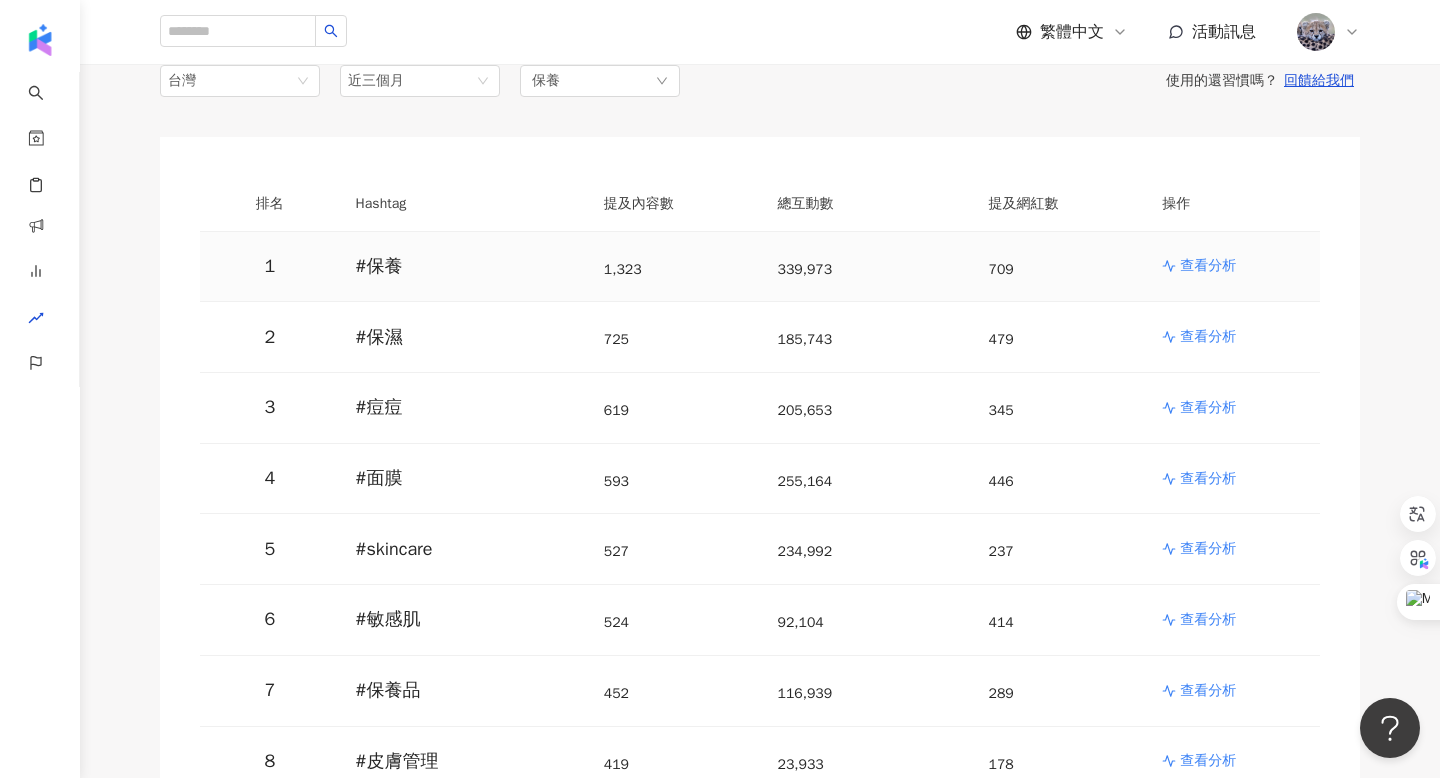 scroll, scrollTop: 192, scrollLeft: 0, axis: vertical 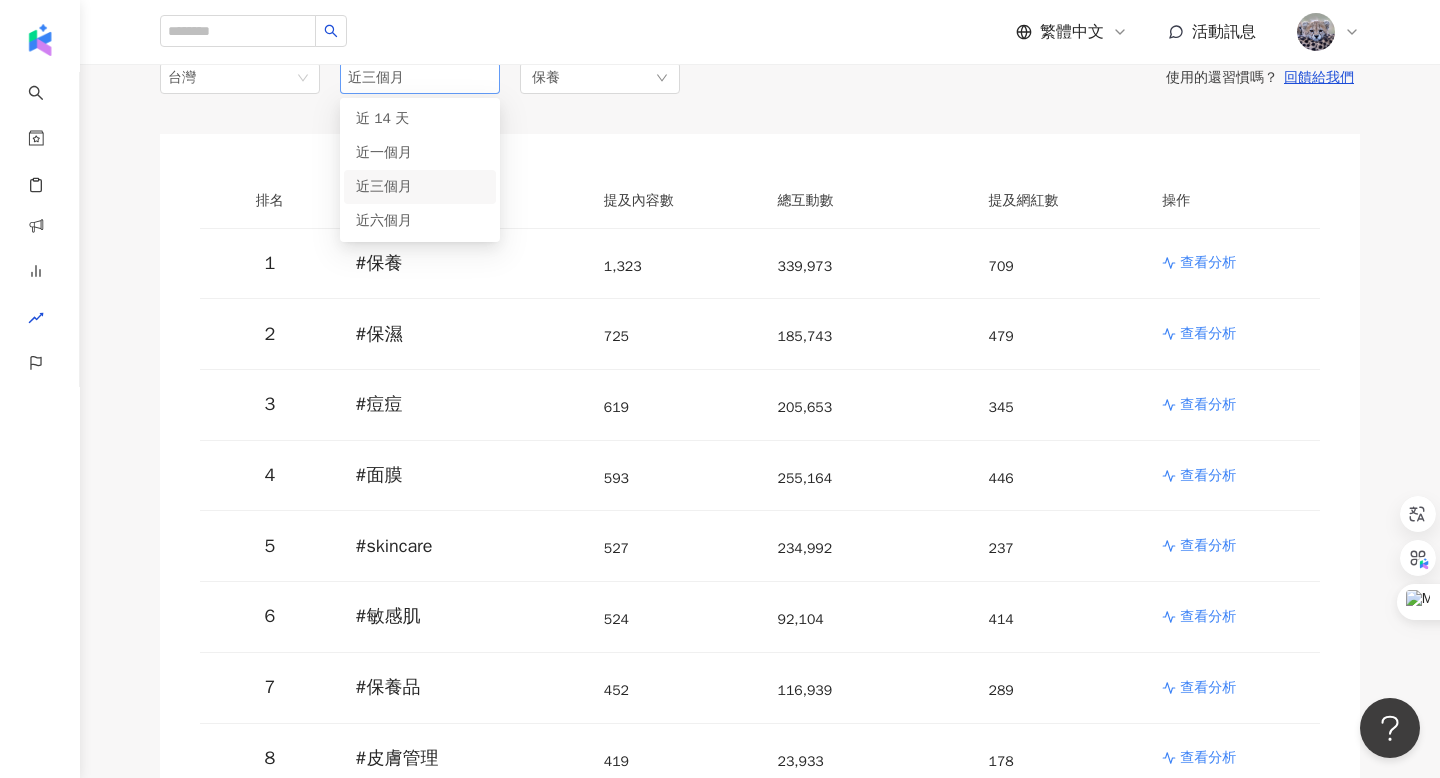 click on "近三個月" at bounding box center [420, 78] 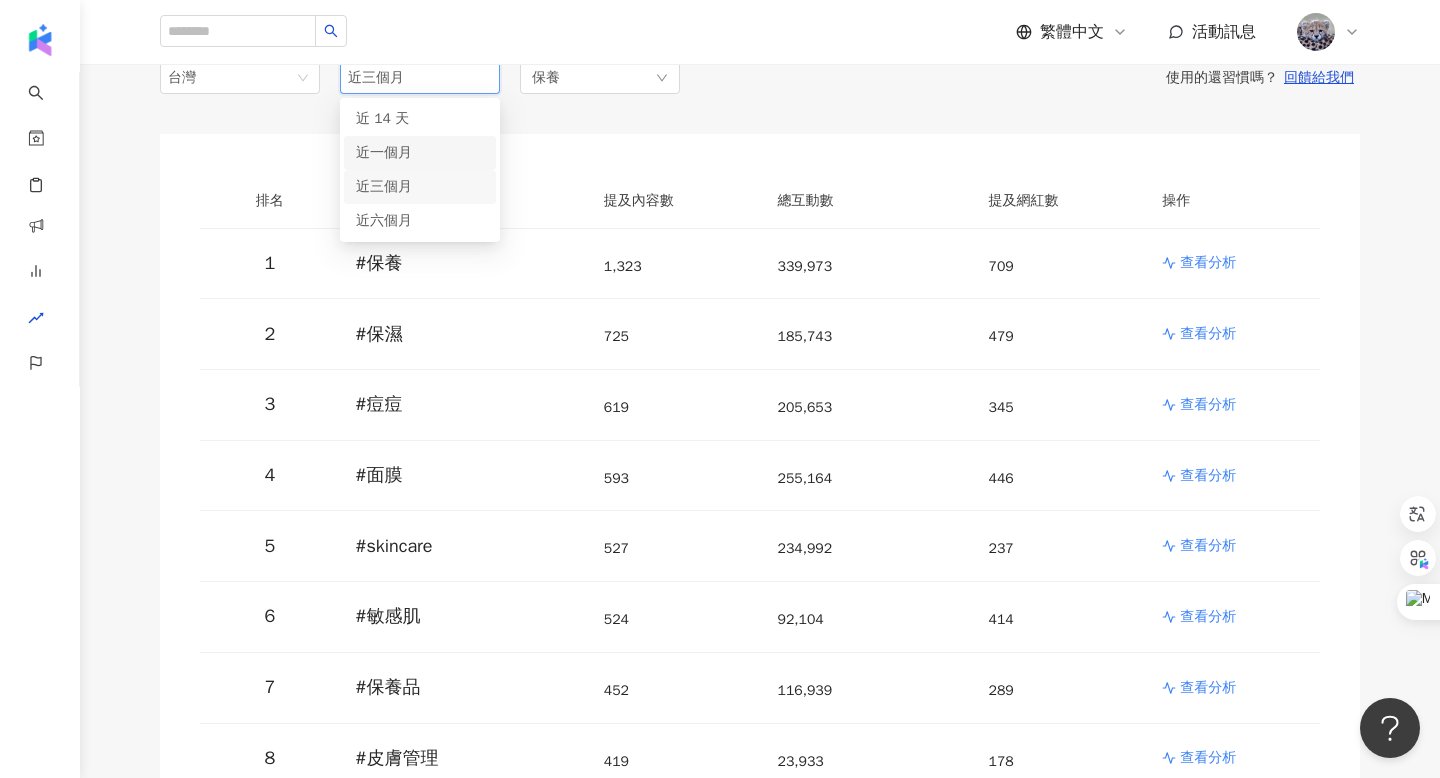 click on "近一個月" at bounding box center (420, 153) 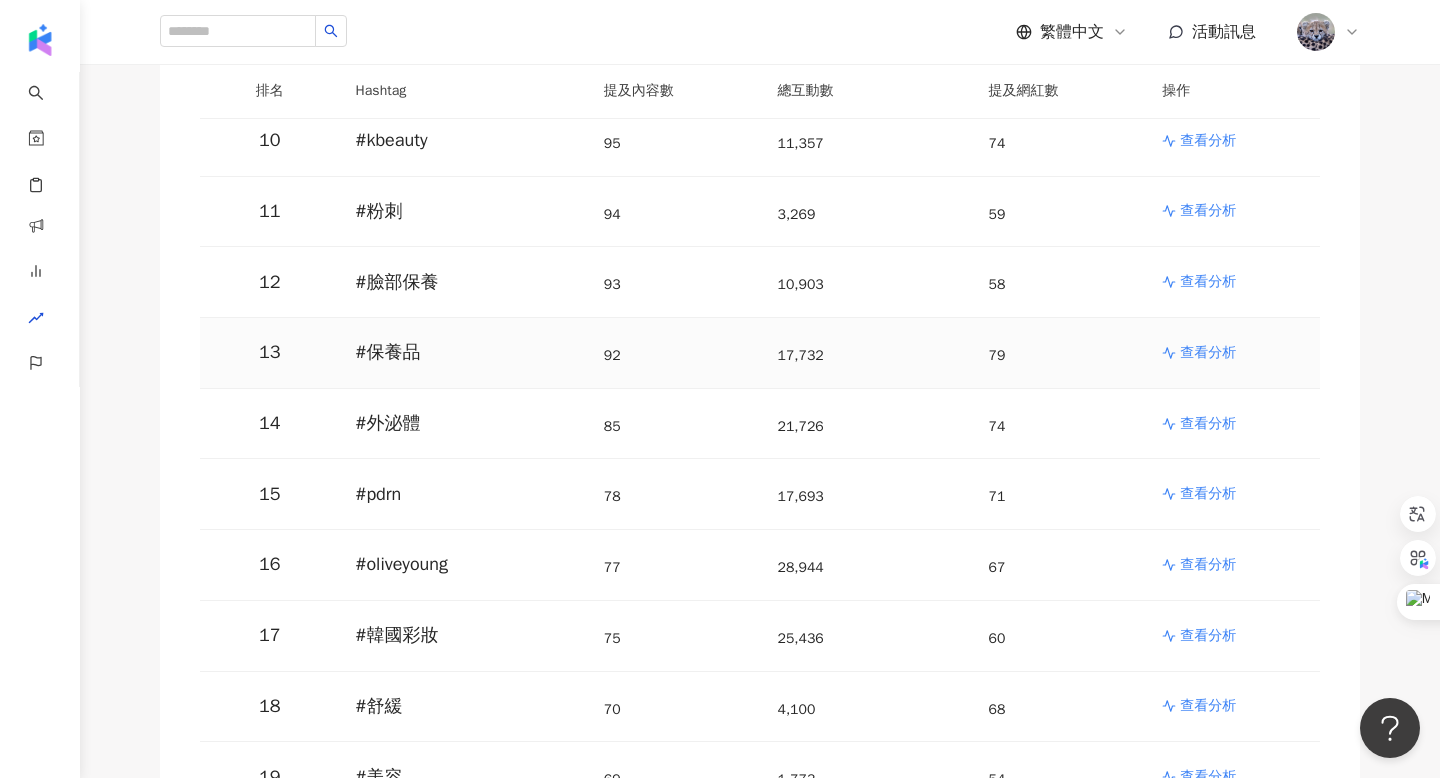 scroll, scrollTop: 0, scrollLeft: 0, axis: both 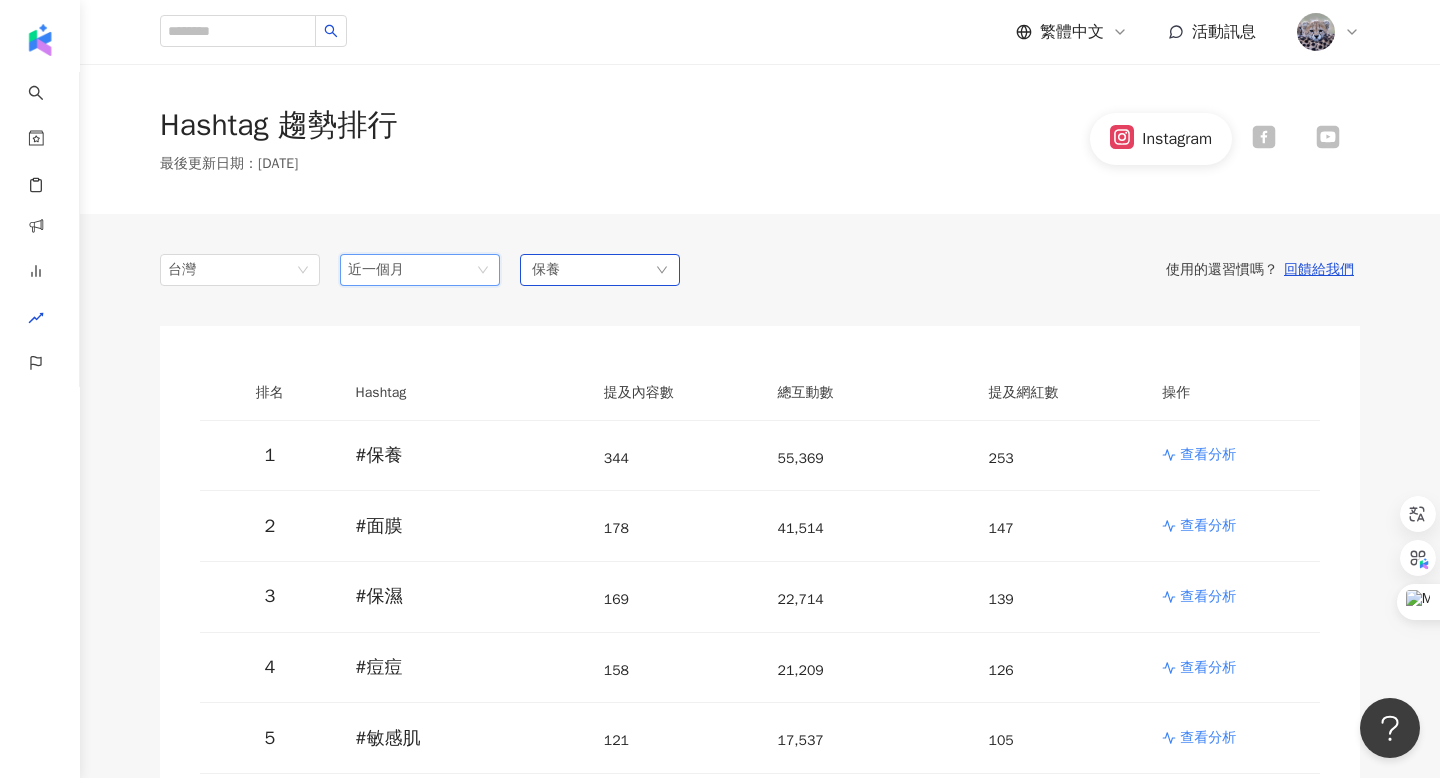 click on "保養" at bounding box center [600, 270] 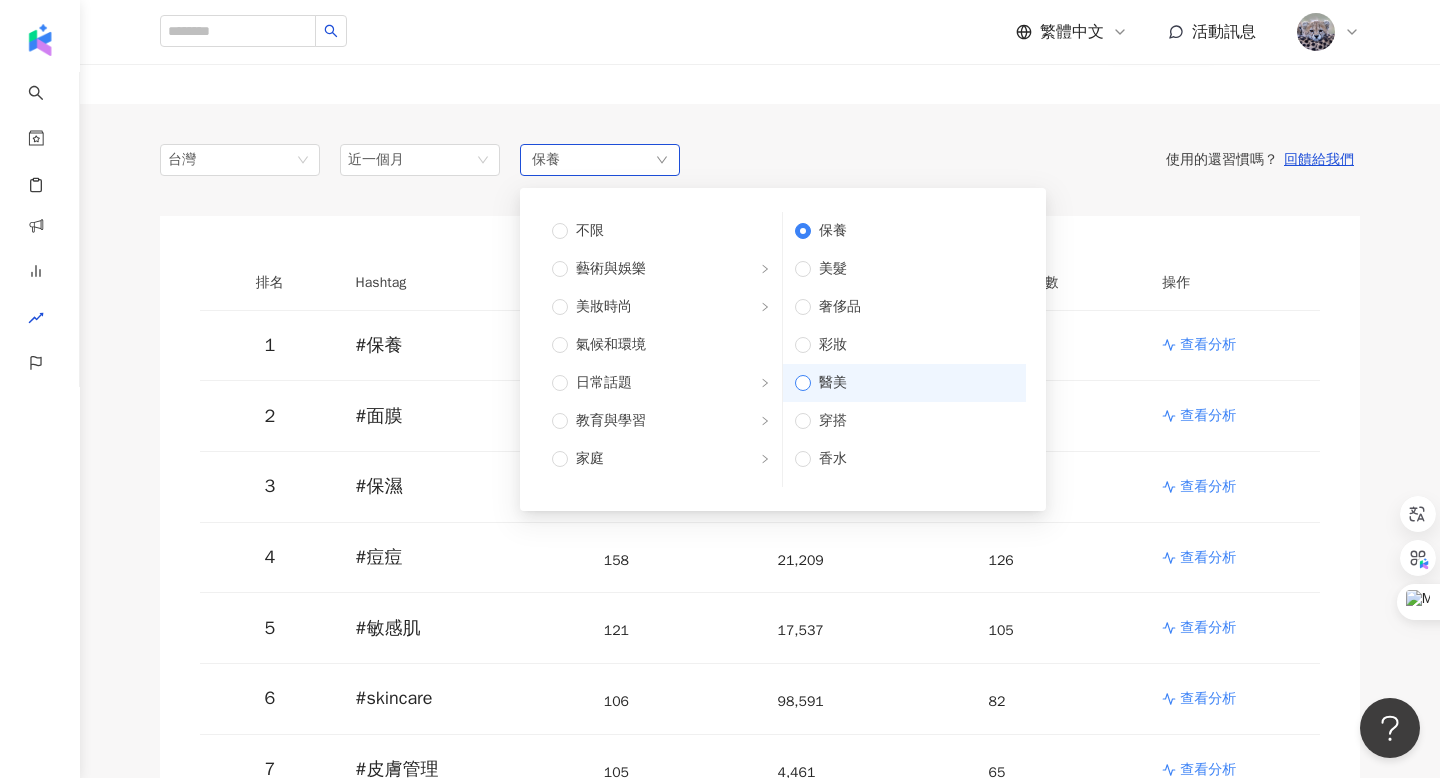 scroll, scrollTop: 106, scrollLeft: 0, axis: vertical 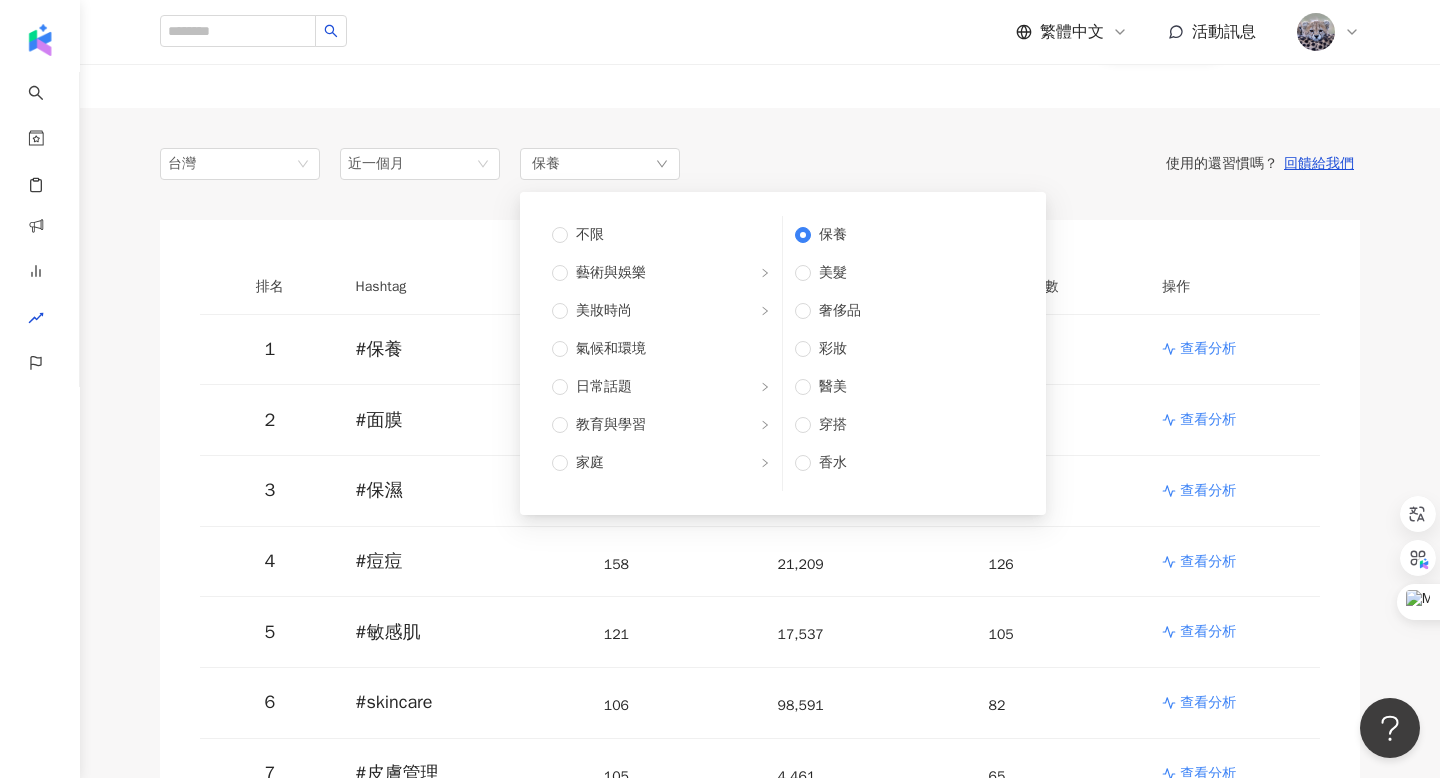 click on "Hashtag 趨勢排行 最後更新日期 ： [DATE] Instagram" at bounding box center (760, 33) 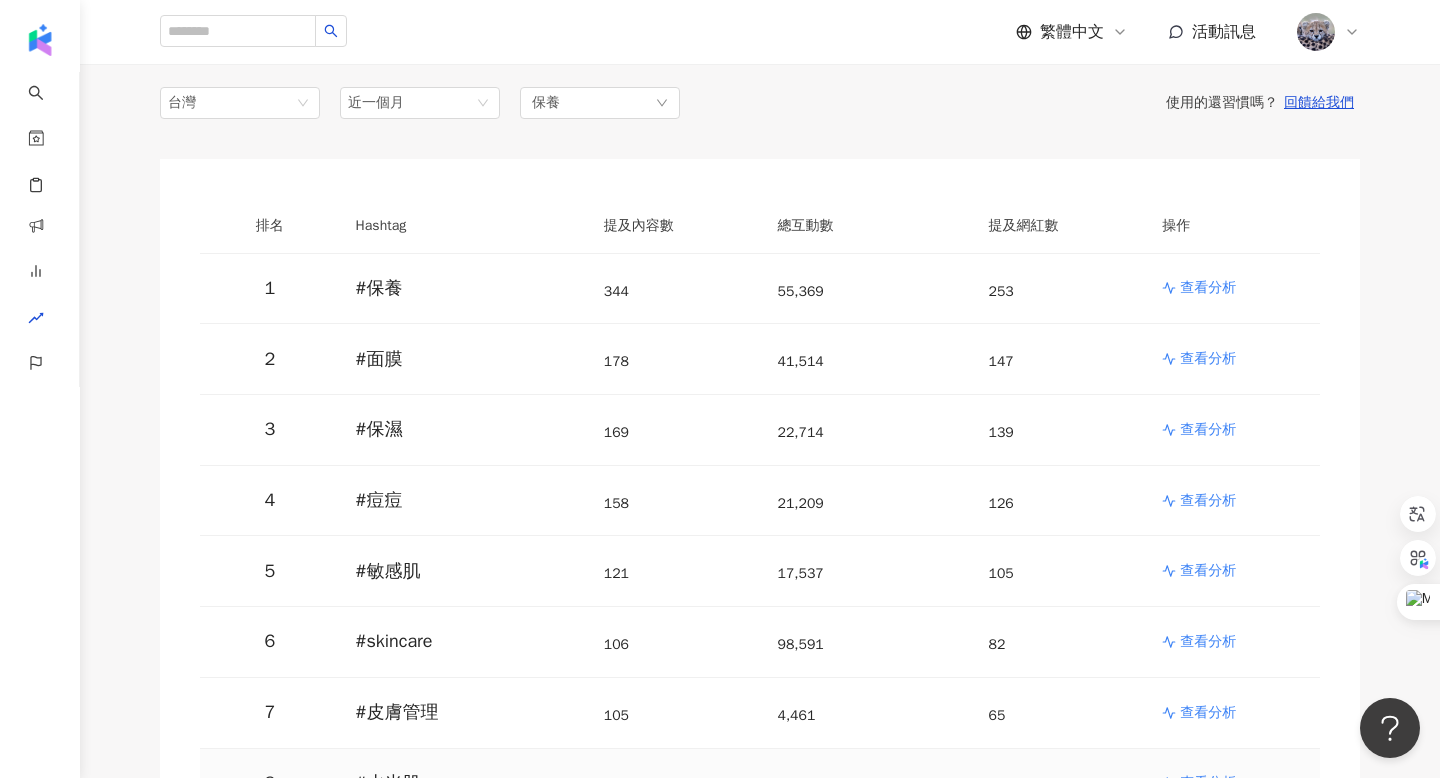 scroll, scrollTop: 0, scrollLeft: 0, axis: both 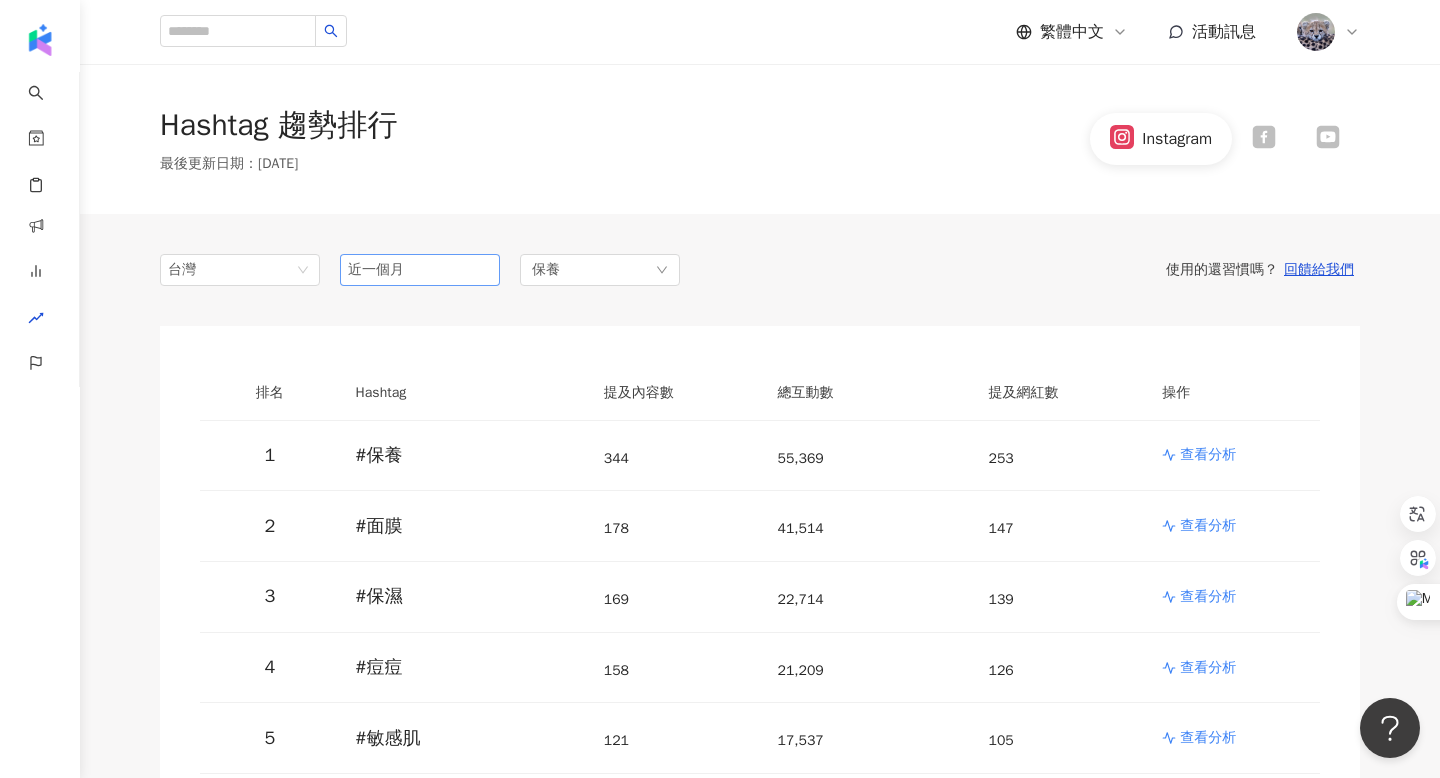 click on "近一個月" at bounding box center (420, 270) 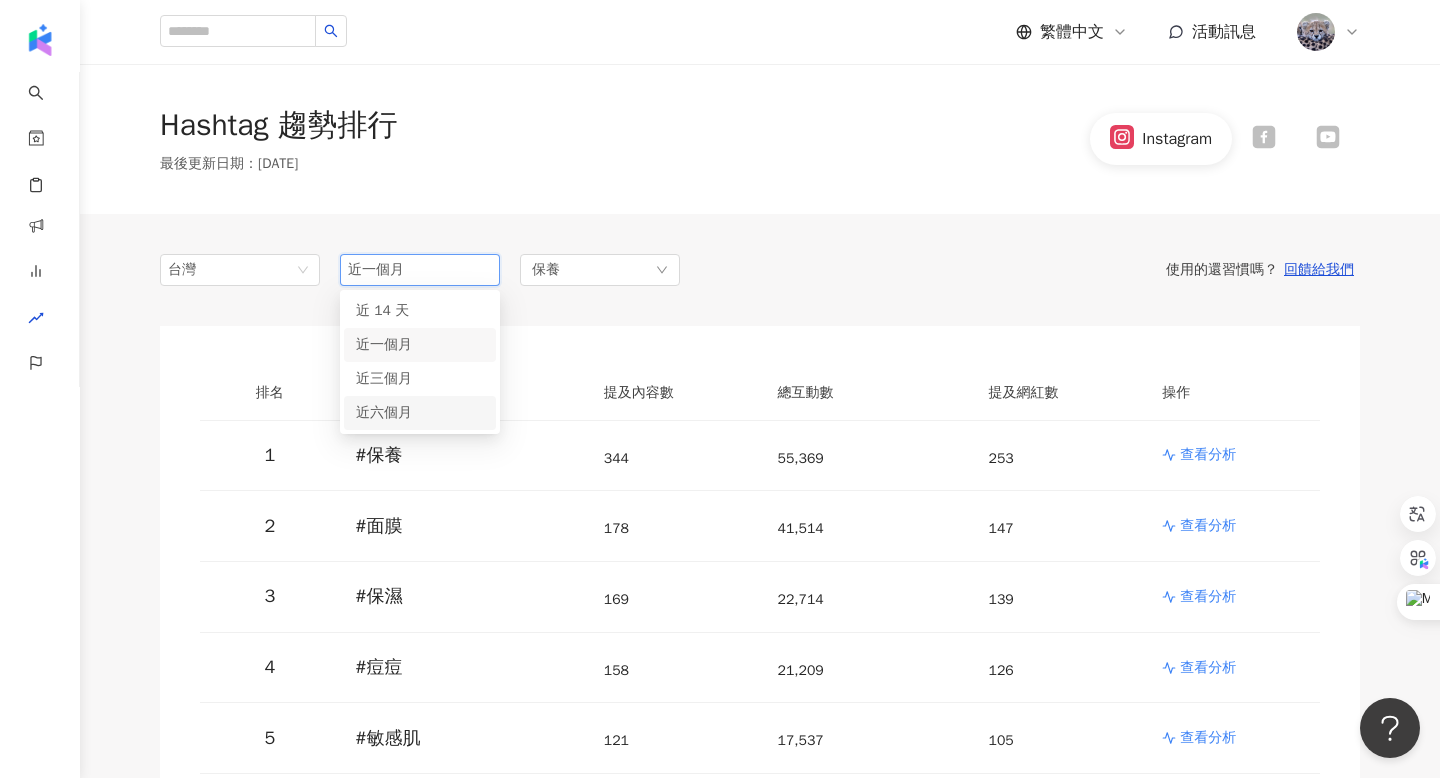 click on "近六個月" at bounding box center [384, 412] 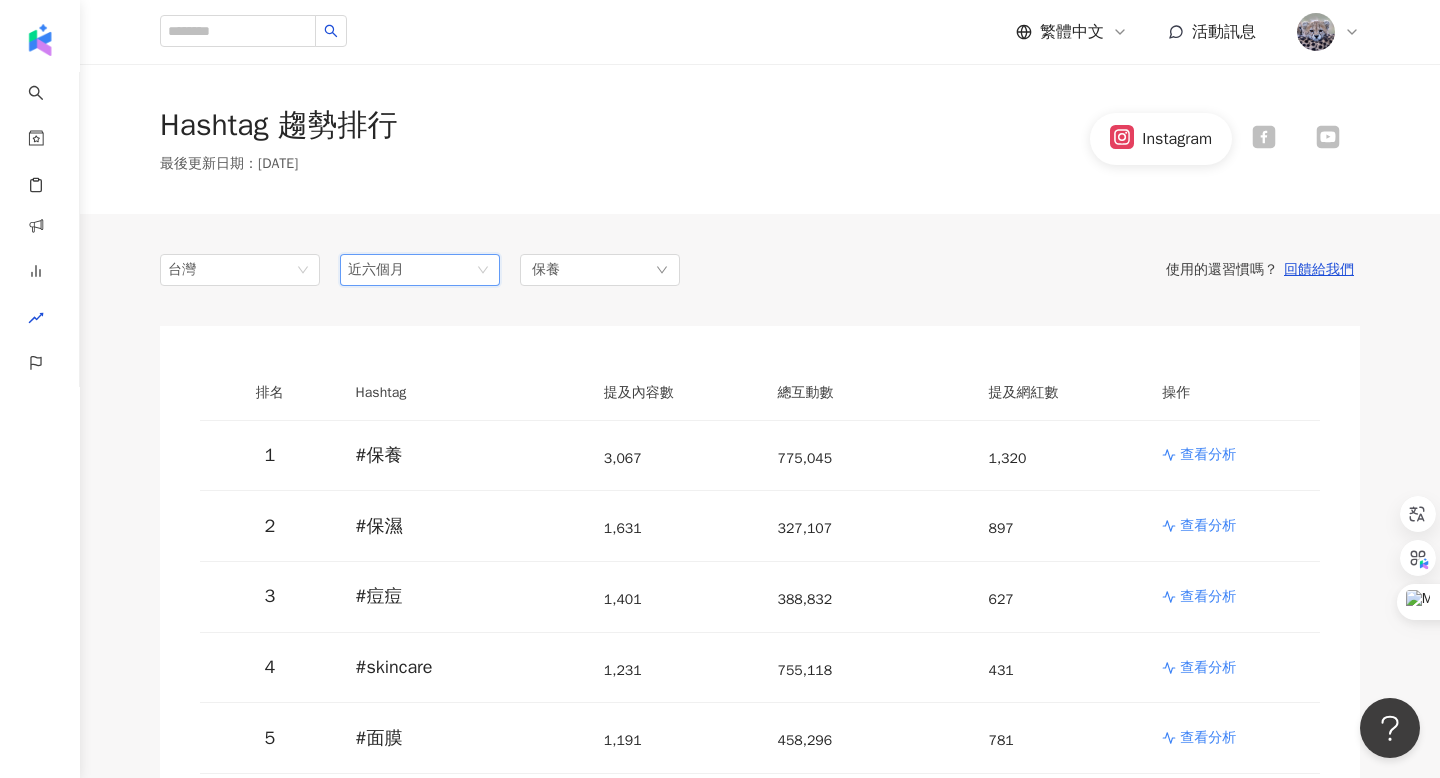 click on "台灣 6m 近六個月 3m 6m 近 14 天 近一個月 近三個月 近六個月 保養 使用的還習慣嗎？ 回饋給我們 排名 Hashtag 提及內容數 總互動數 提及網紅數 操作             1 # 保養 3,067 775,045 1,320 查看分析 2 # 保濕 1,631 327,107 897 查看分析 3 # 痘痘 1,401 388,832 627 查看分析 4 # skincare 1,231 755,118 431 查看分析 5 # 面膜 1,191 458,296 781 查看分析 6 # 保養品 1,127 289,065 614 查看分析 6 # 敏感肌 1,127 178,861 752 查看分析 8 # 粉刺 965 121,596 388 查看分析 9 # 皮膚管理 962 87,022 336 查看分析 10 # 肌膚保養 762 106,557 414 查看分析 11 # 肌膚管理 732 57,396 306 查看分析 12 # 美容 729 157,200 323 查看分析 13 # 美白 721 209,003 456 查看分析 14 # 臉部保養 654 92,117 348 查看分析 15 # kbeauty 653 284,416 401 查看分析 16 # 水光肌 635 123,974 524 查看分析 17 # 保養品推薦 625 143,079 302 查看分析 18 # 護膚 600 176,759 310 查看分析 19 # 抗老 532 127,854 #" at bounding box center (760, 3892) 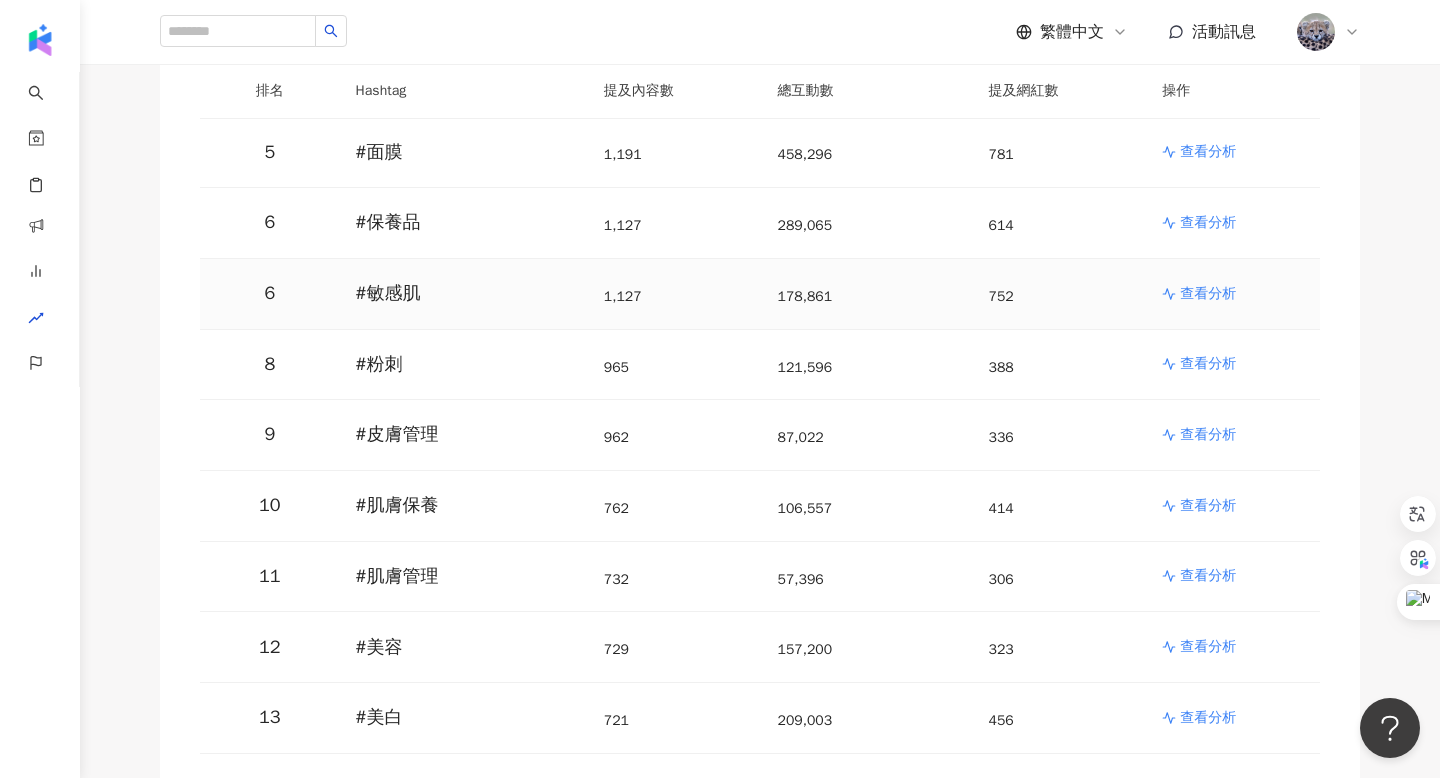 scroll, scrollTop: 0, scrollLeft: 0, axis: both 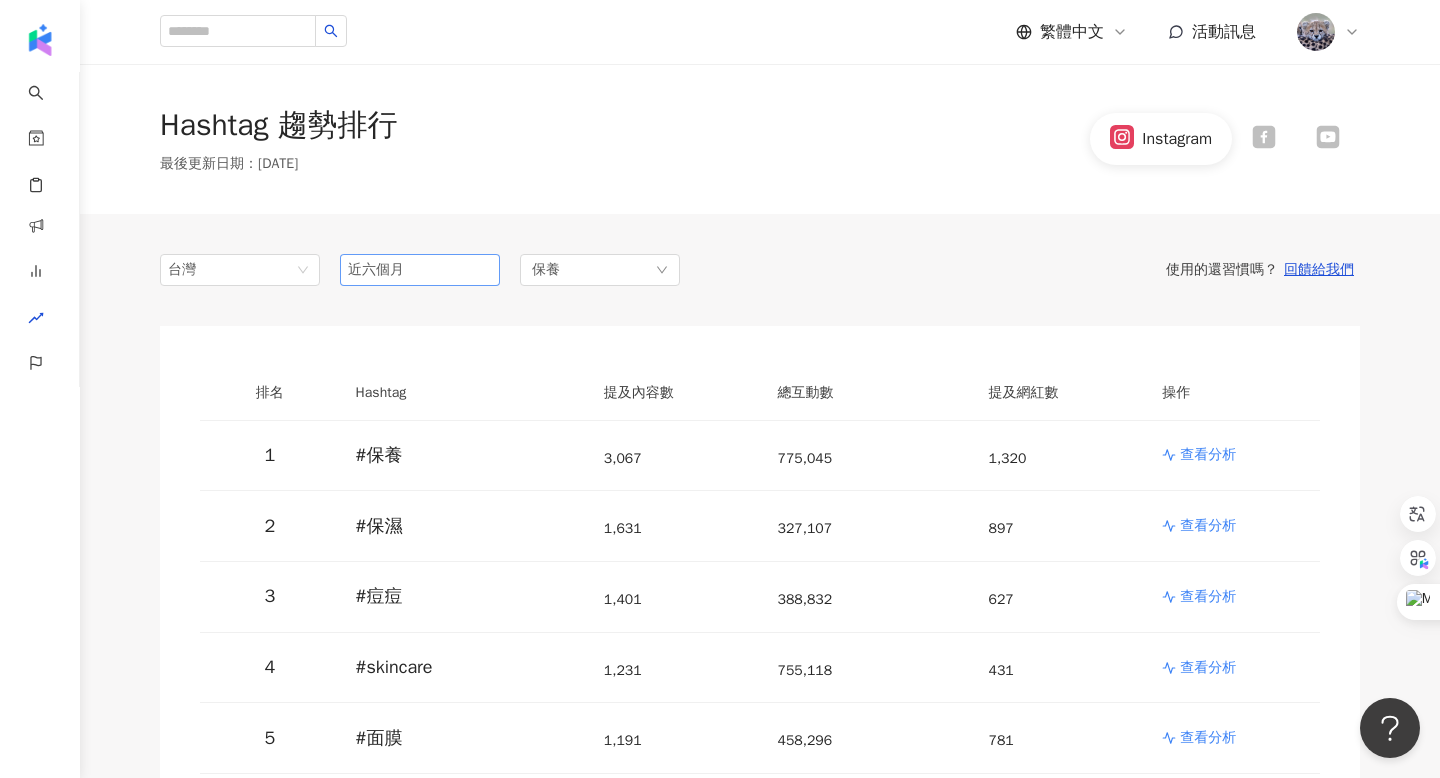 click on "近六個月" at bounding box center [420, 270] 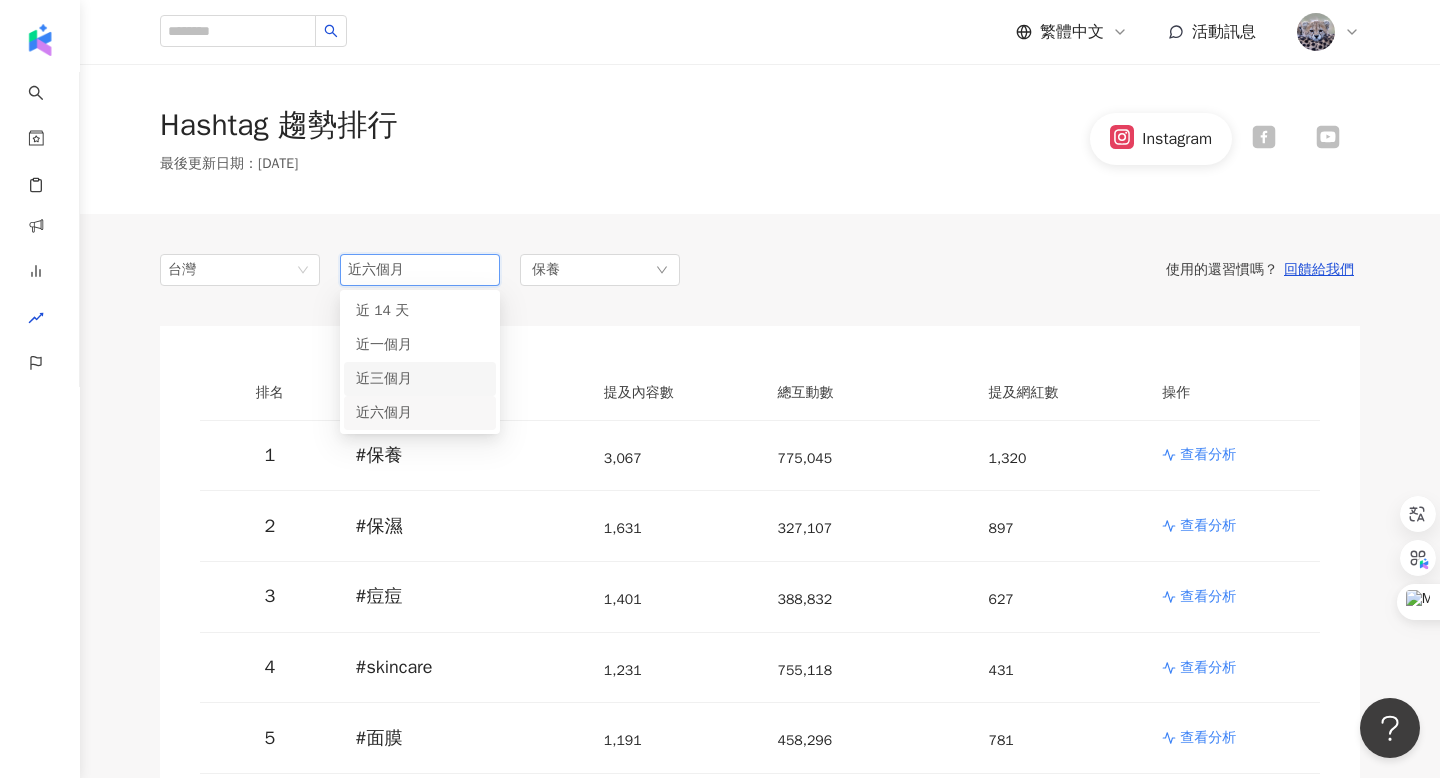 click on "近三個月" at bounding box center [384, 378] 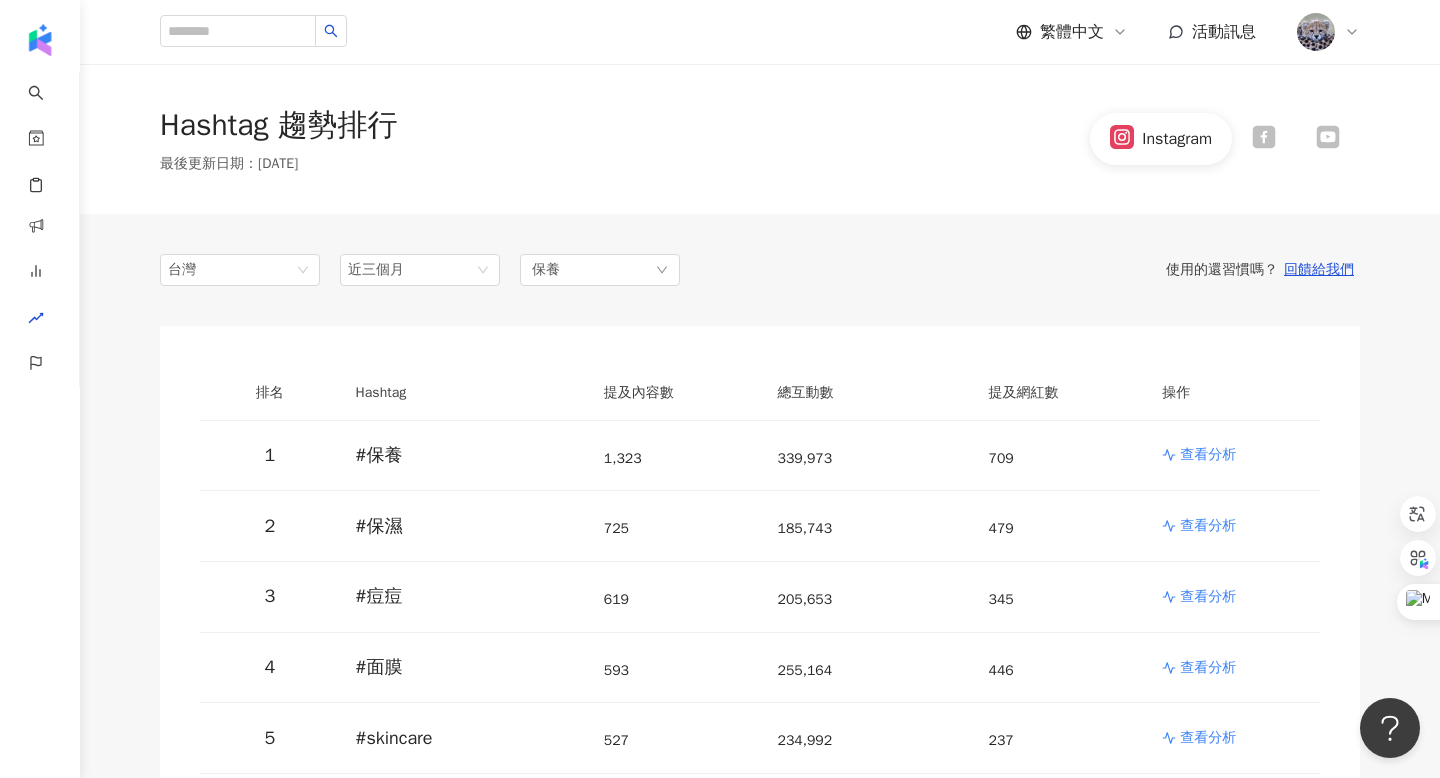click on "台灣 近三個月 1m 3m 6m 近 14 天 近一個月 近三個月 近六個月 保養 使用的還習慣嗎？ 回饋給我們" at bounding box center [760, 270] 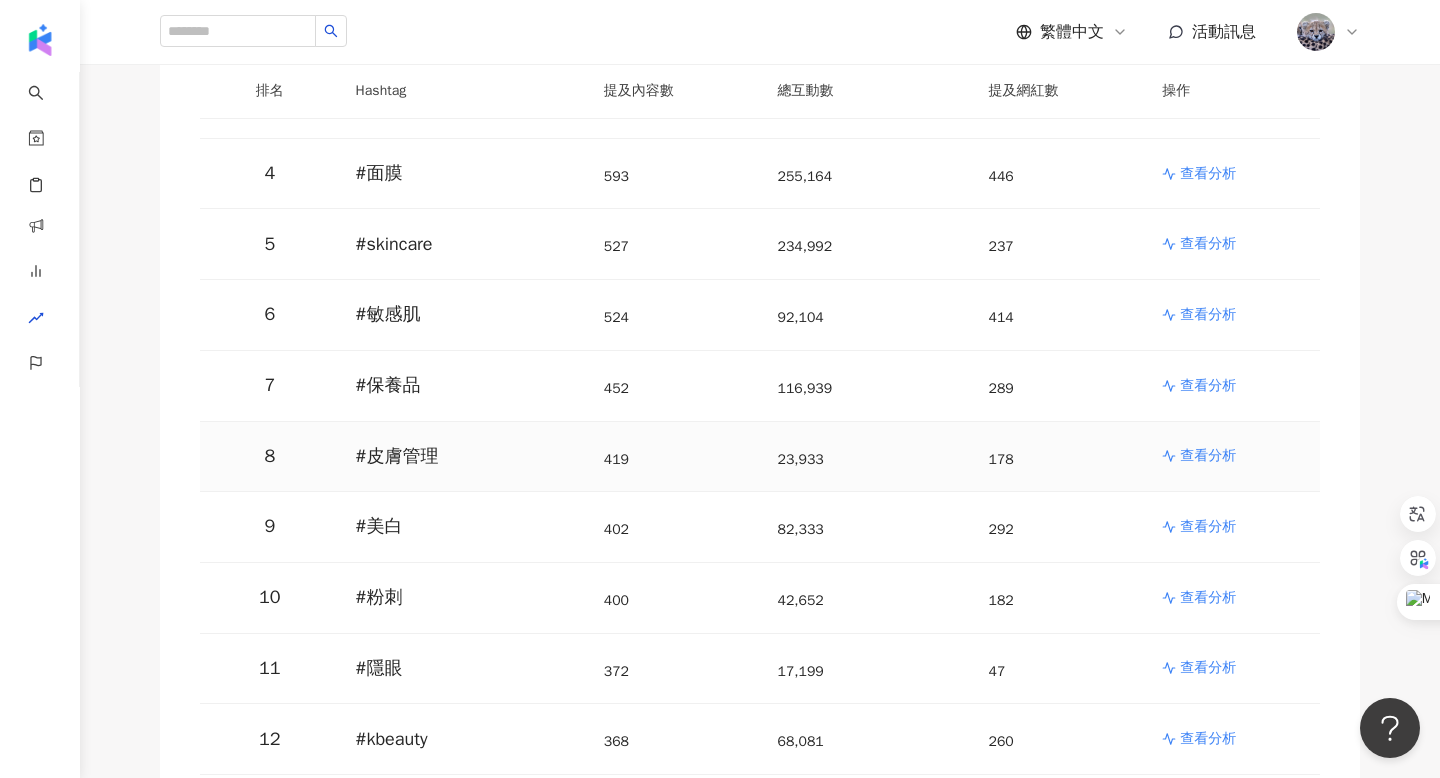 scroll, scrollTop: 496, scrollLeft: 0, axis: vertical 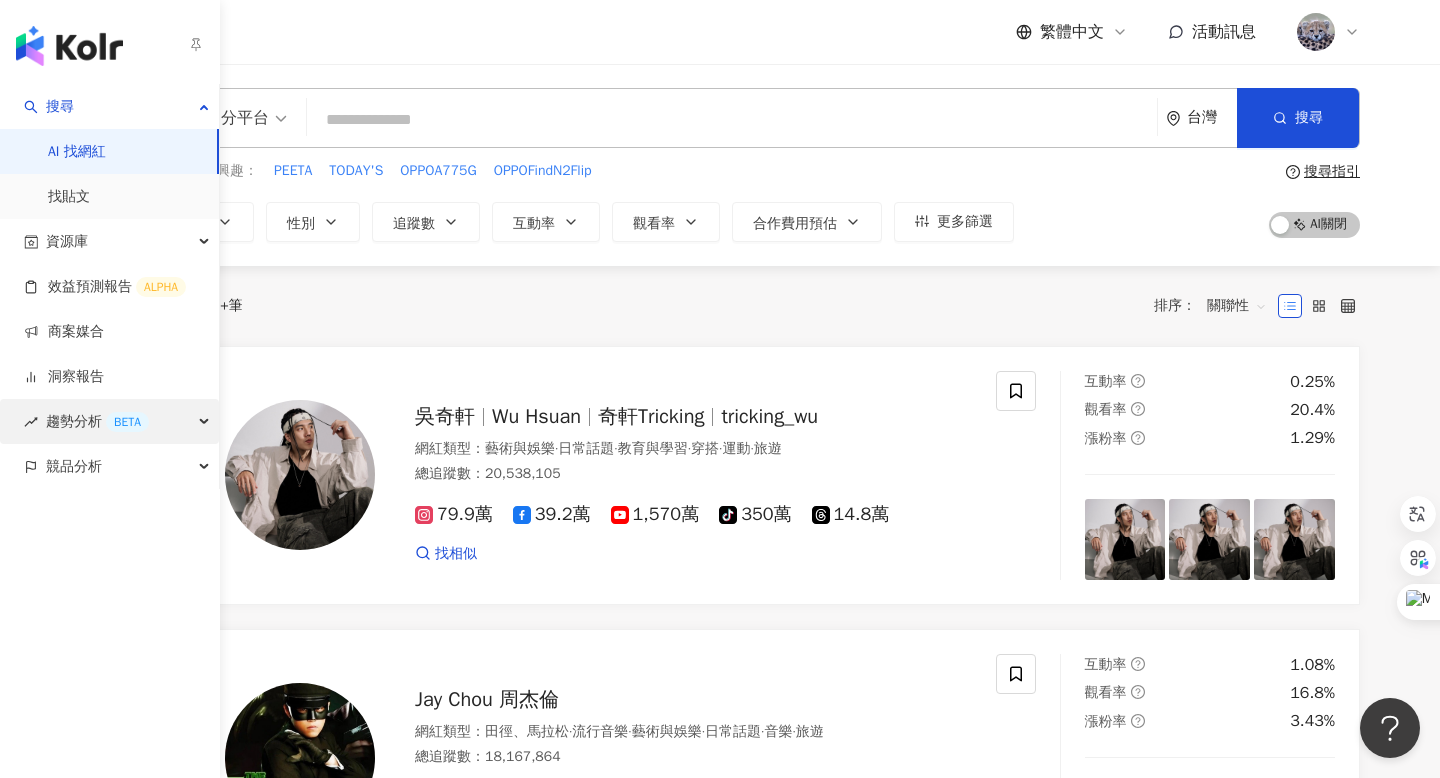 click on "趨勢分析 BETA" at bounding box center [97, 421] 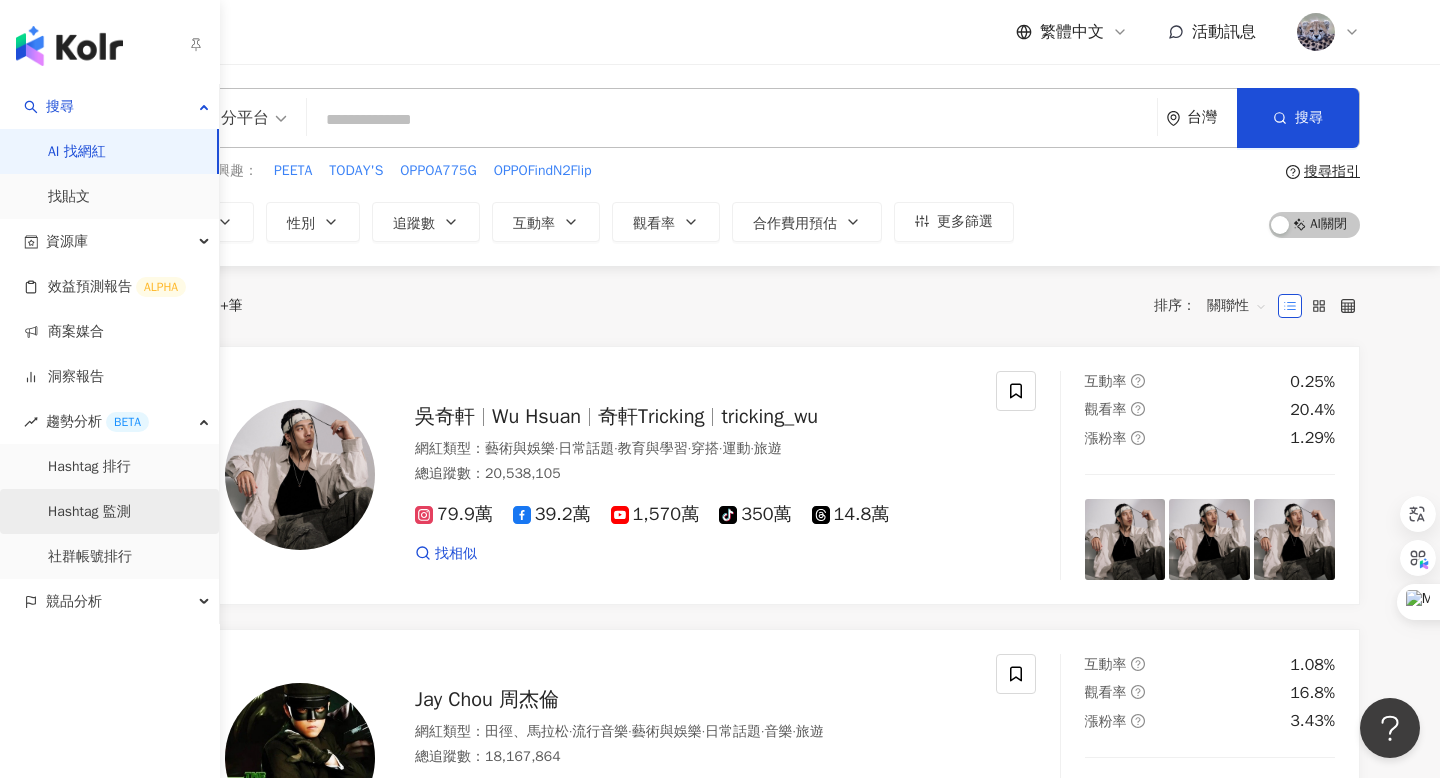 click on "Hashtag 監測" at bounding box center (89, 512) 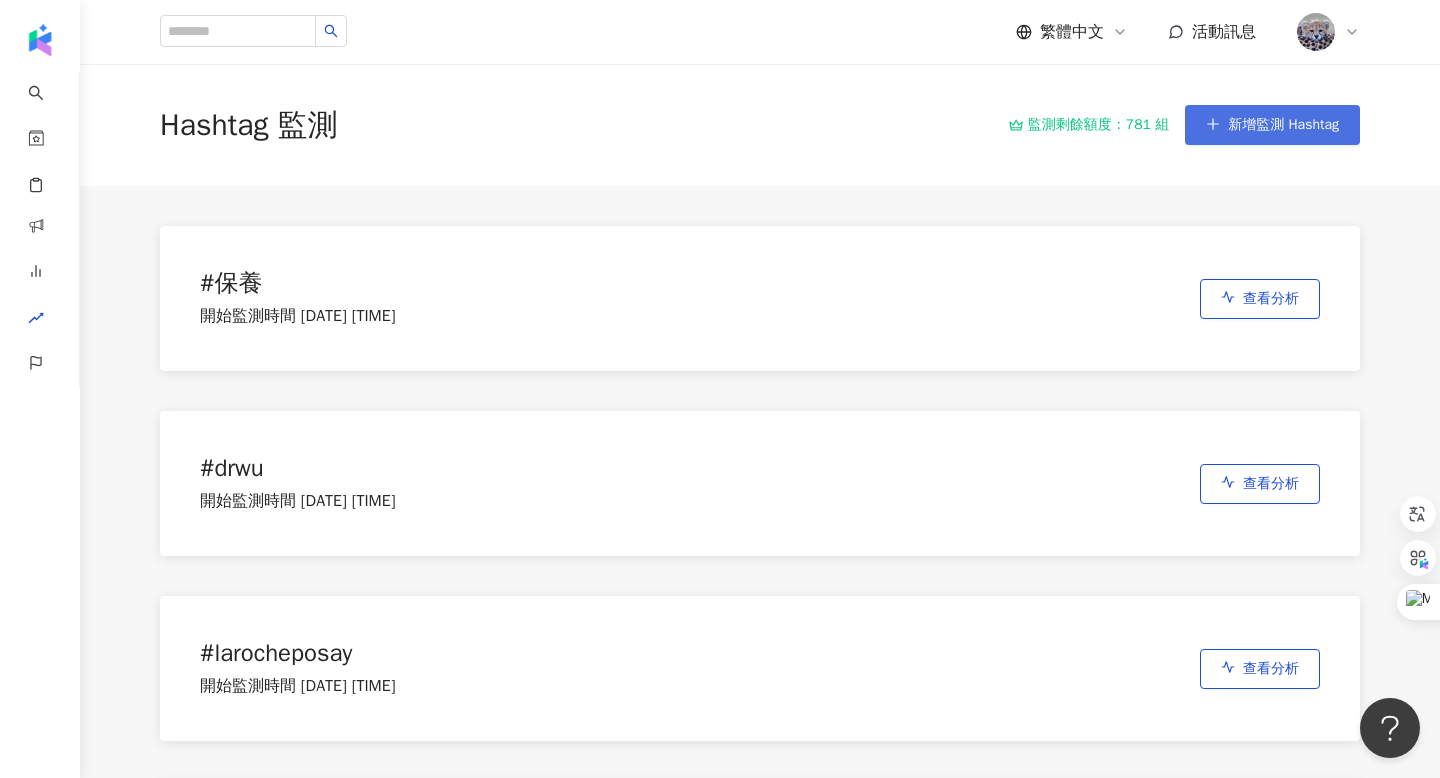 click on "新增監測 Hashtag" at bounding box center [1283, 125] 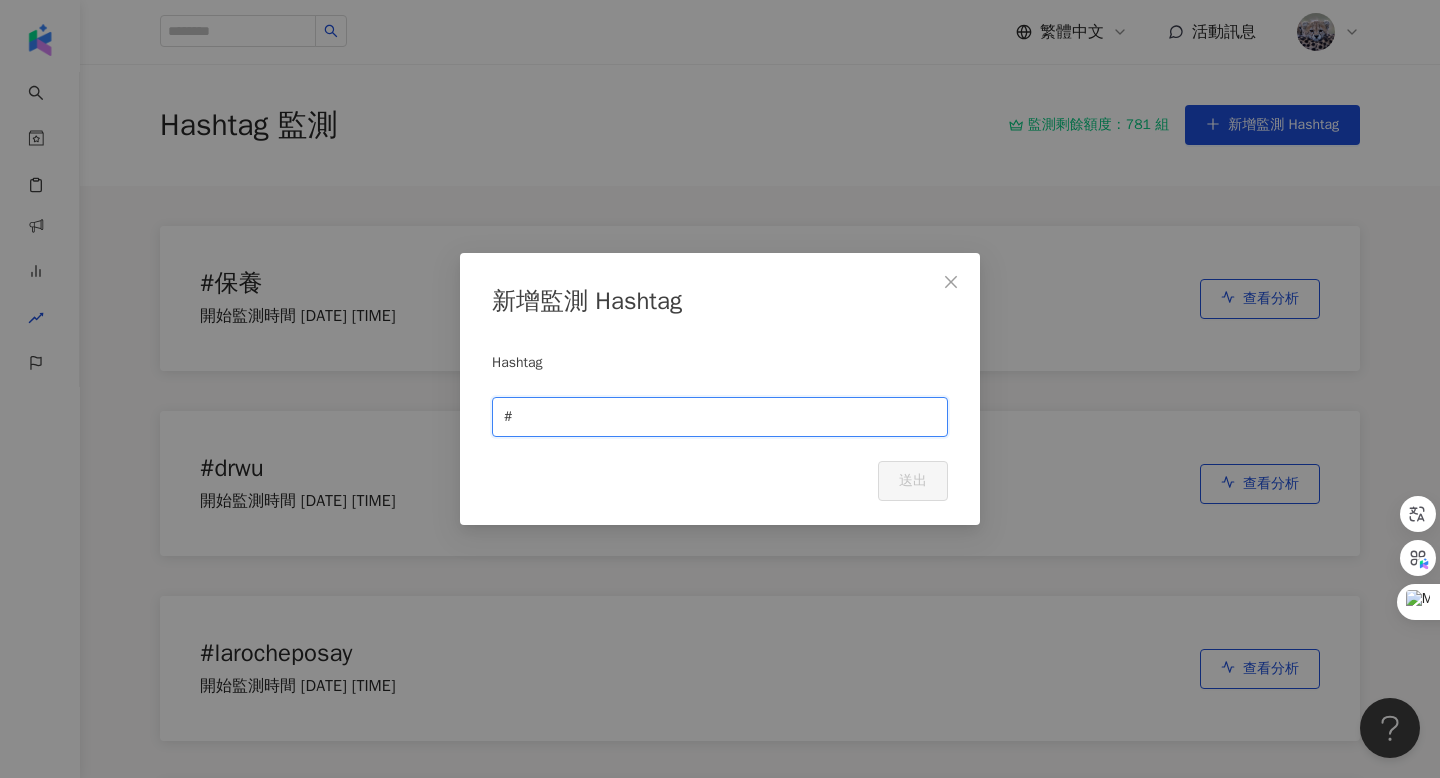 click at bounding box center (726, 417) 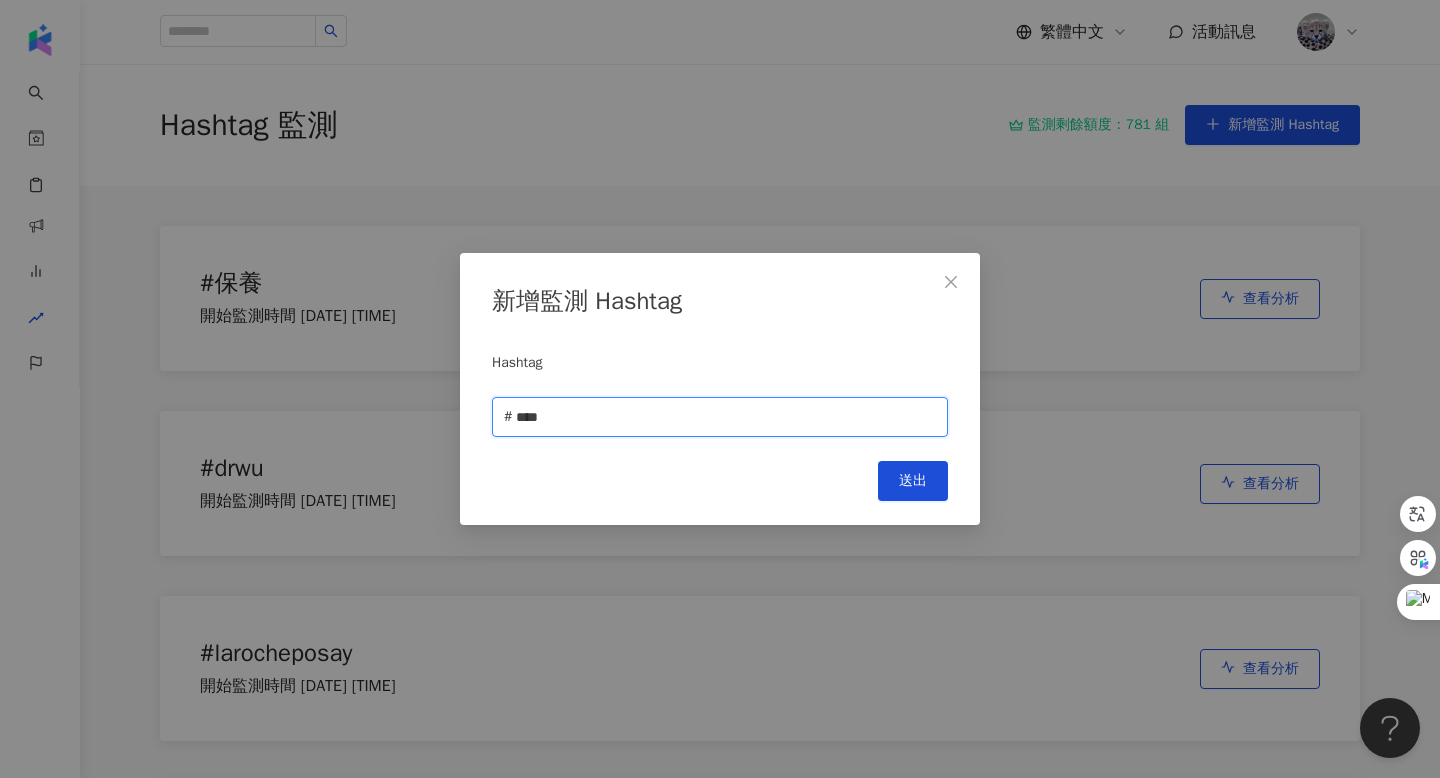 type on "****" 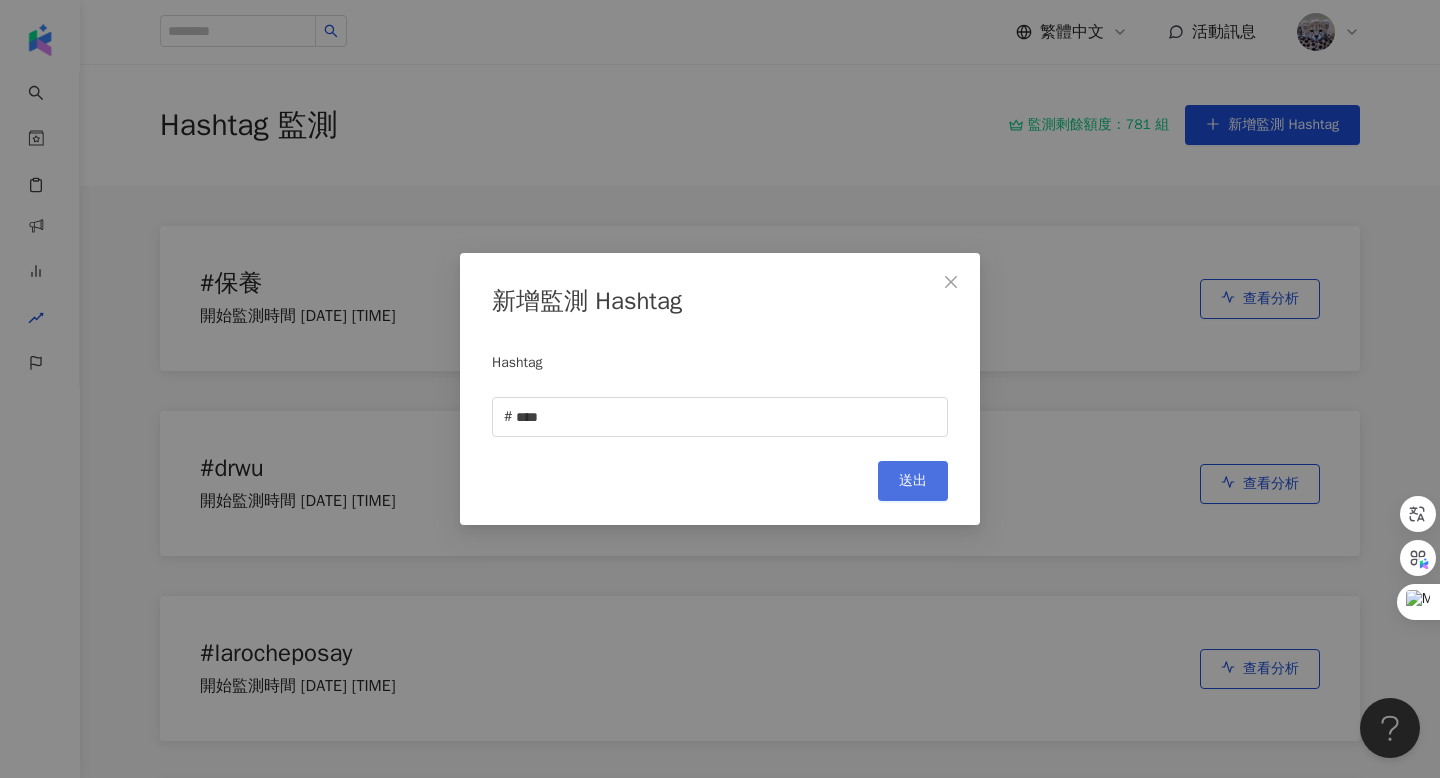 click on "送出" at bounding box center (913, 481) 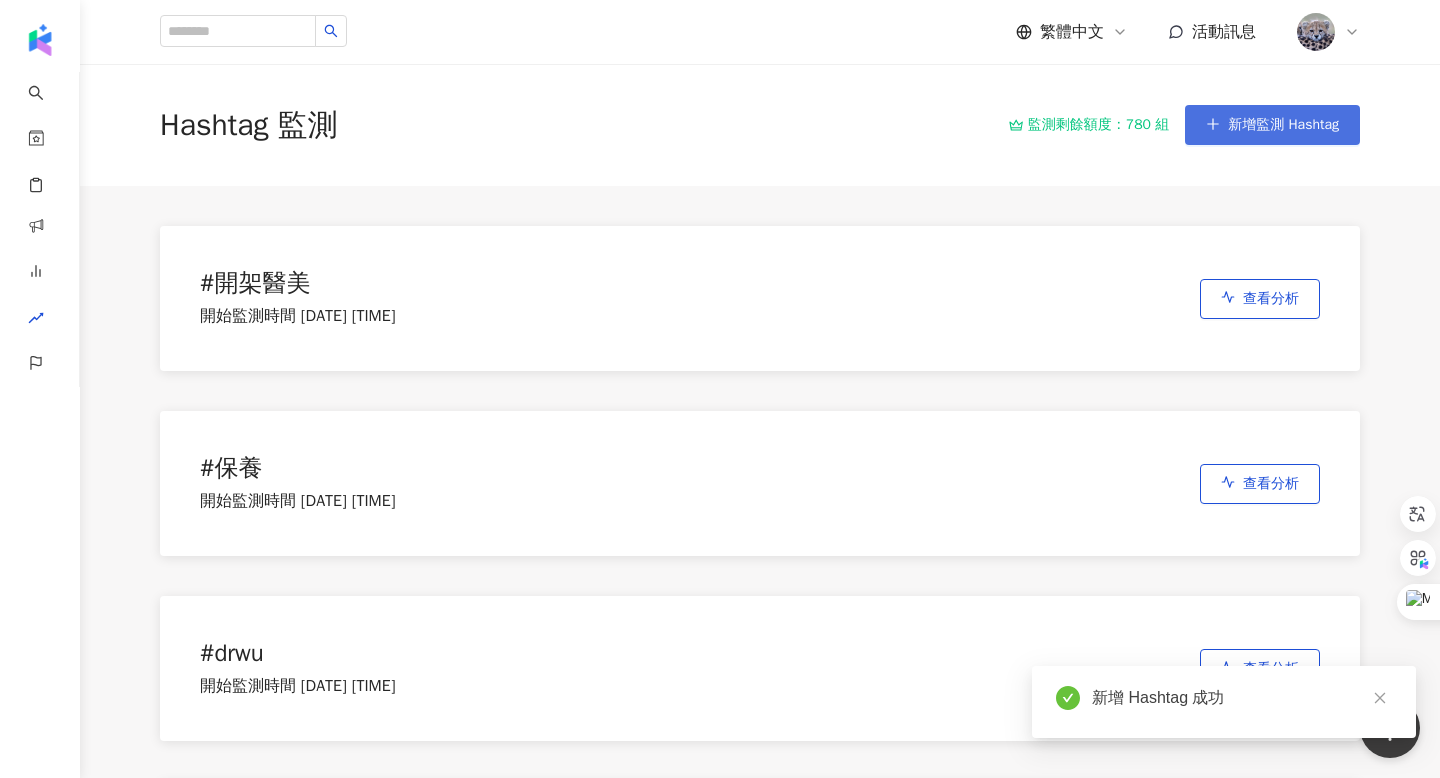 click on "新增監測 Hashtag" at bounding box center (1283, 125) 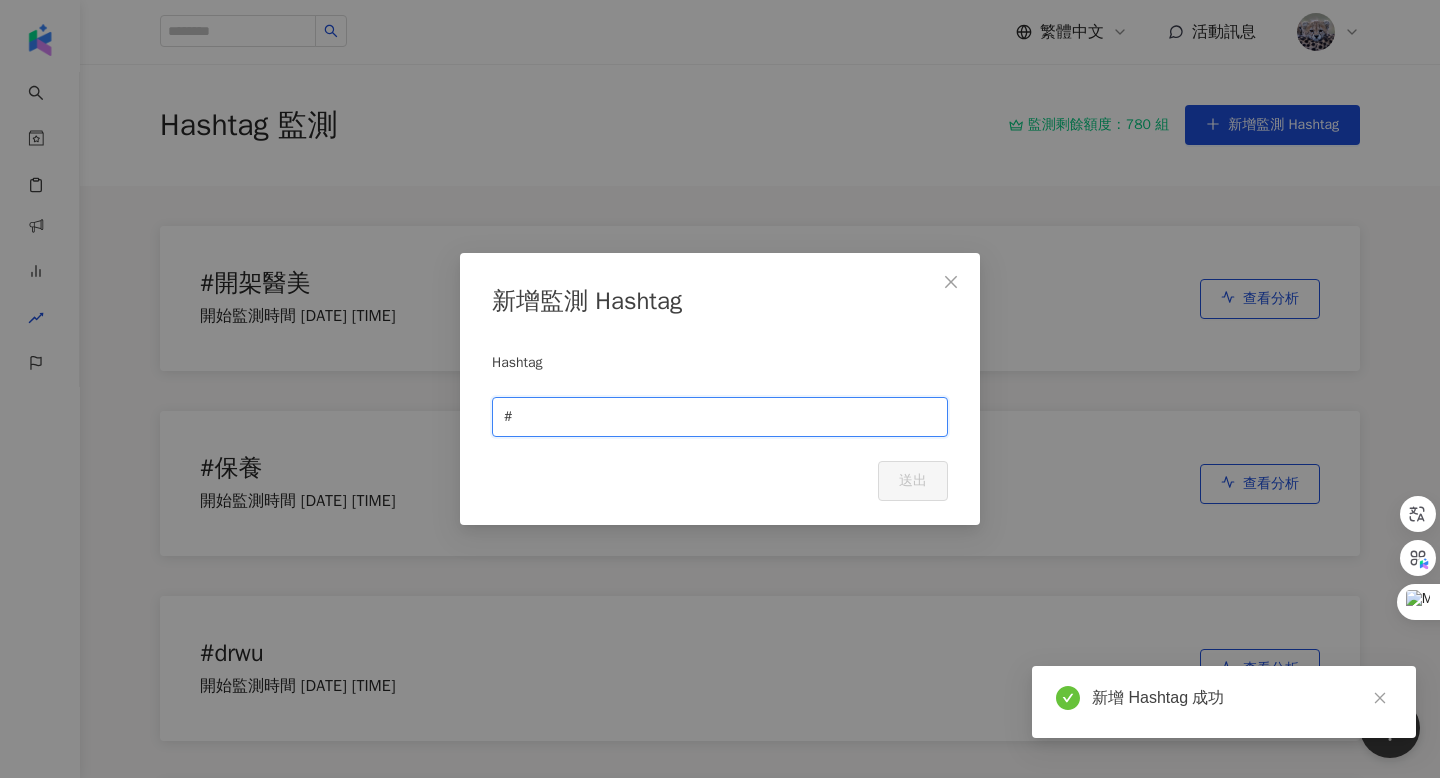 click at bounding box center [726, 417] 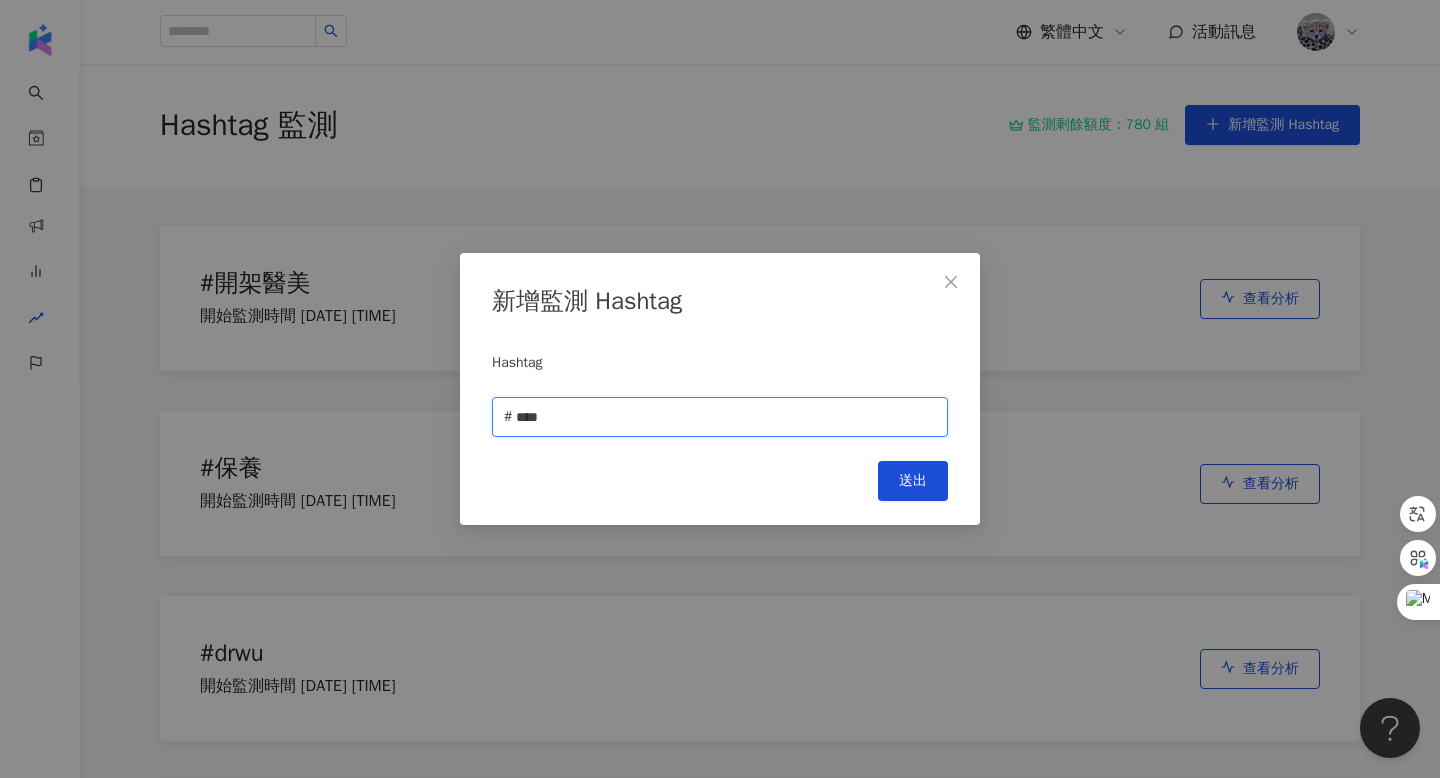 type on "****" 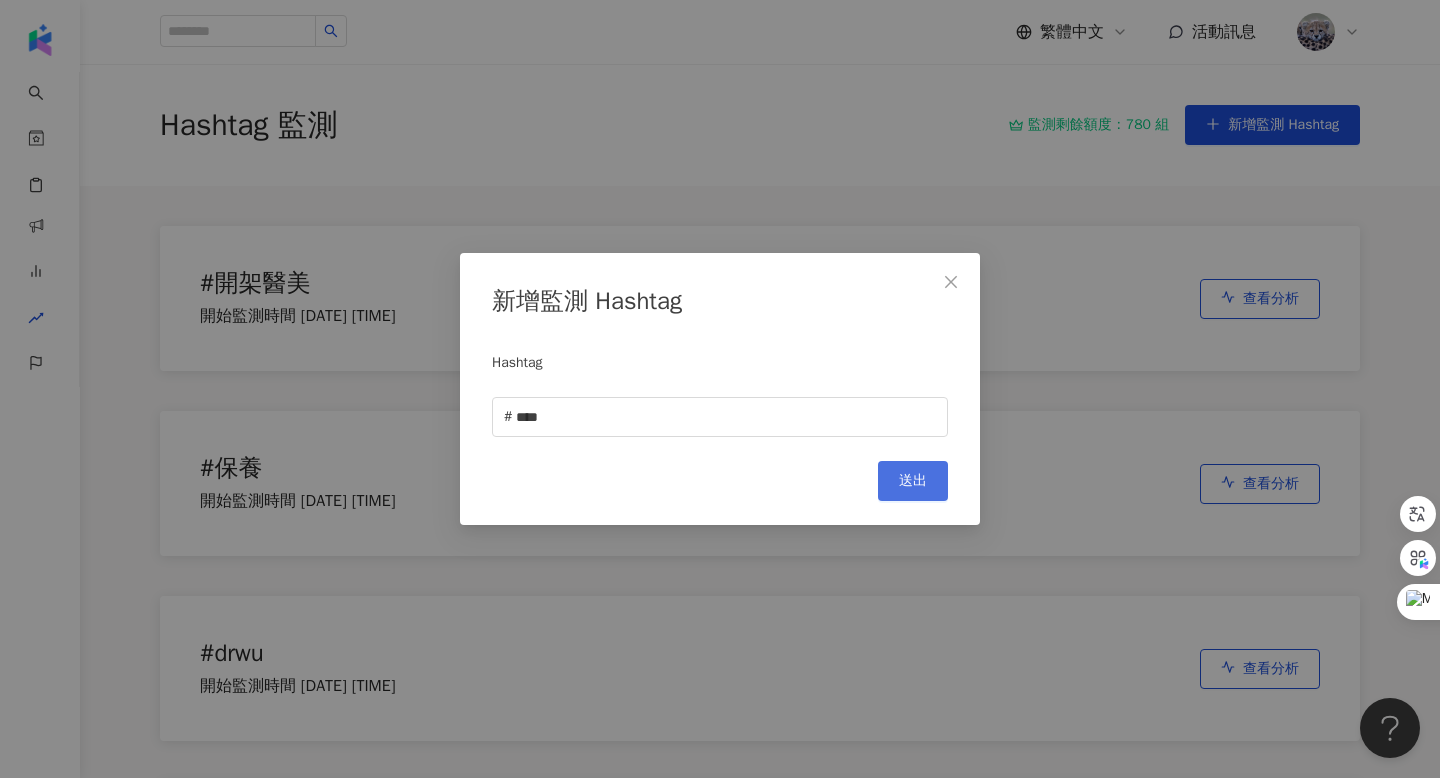 click on "送出" at bounding box center (913, 481) 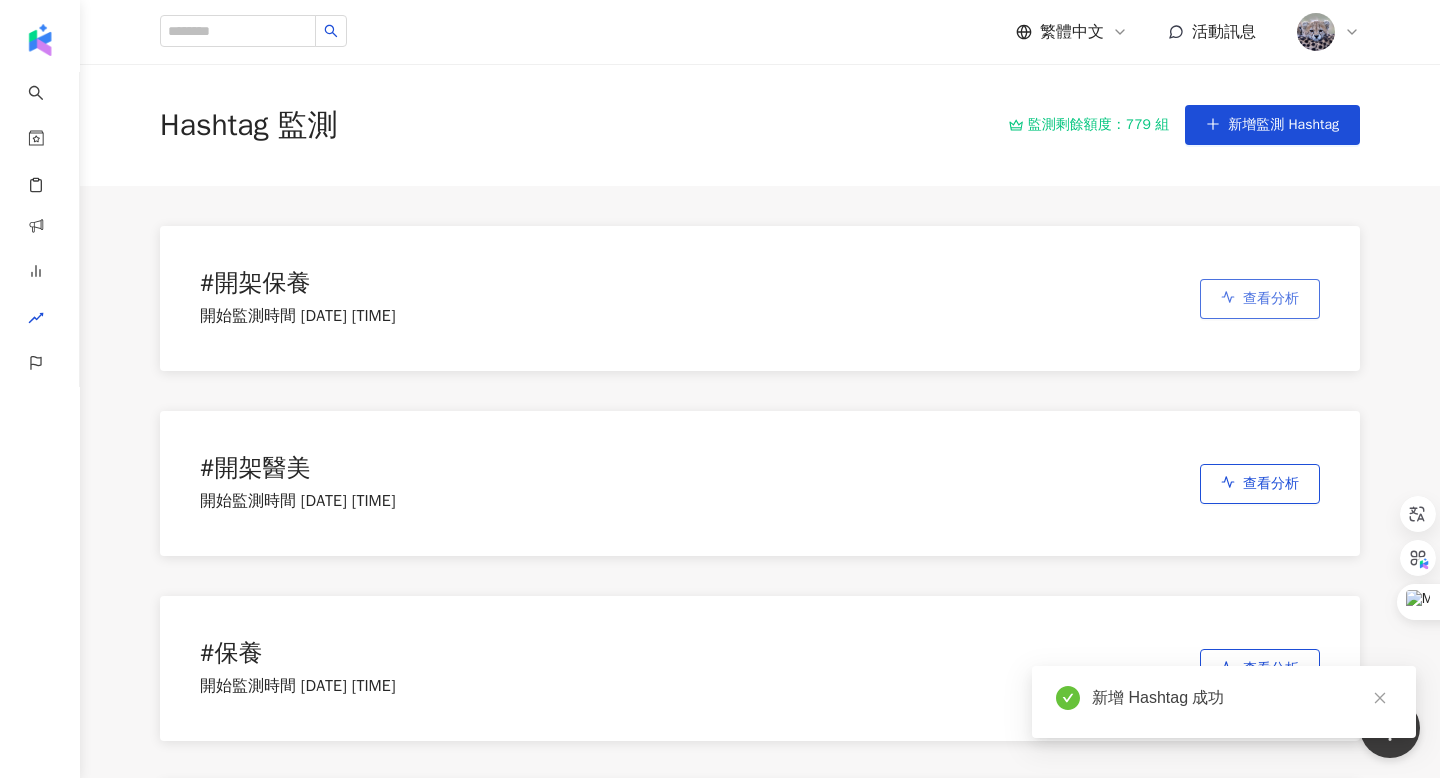 click on "查看分析" at bounding box center (1260, 299) 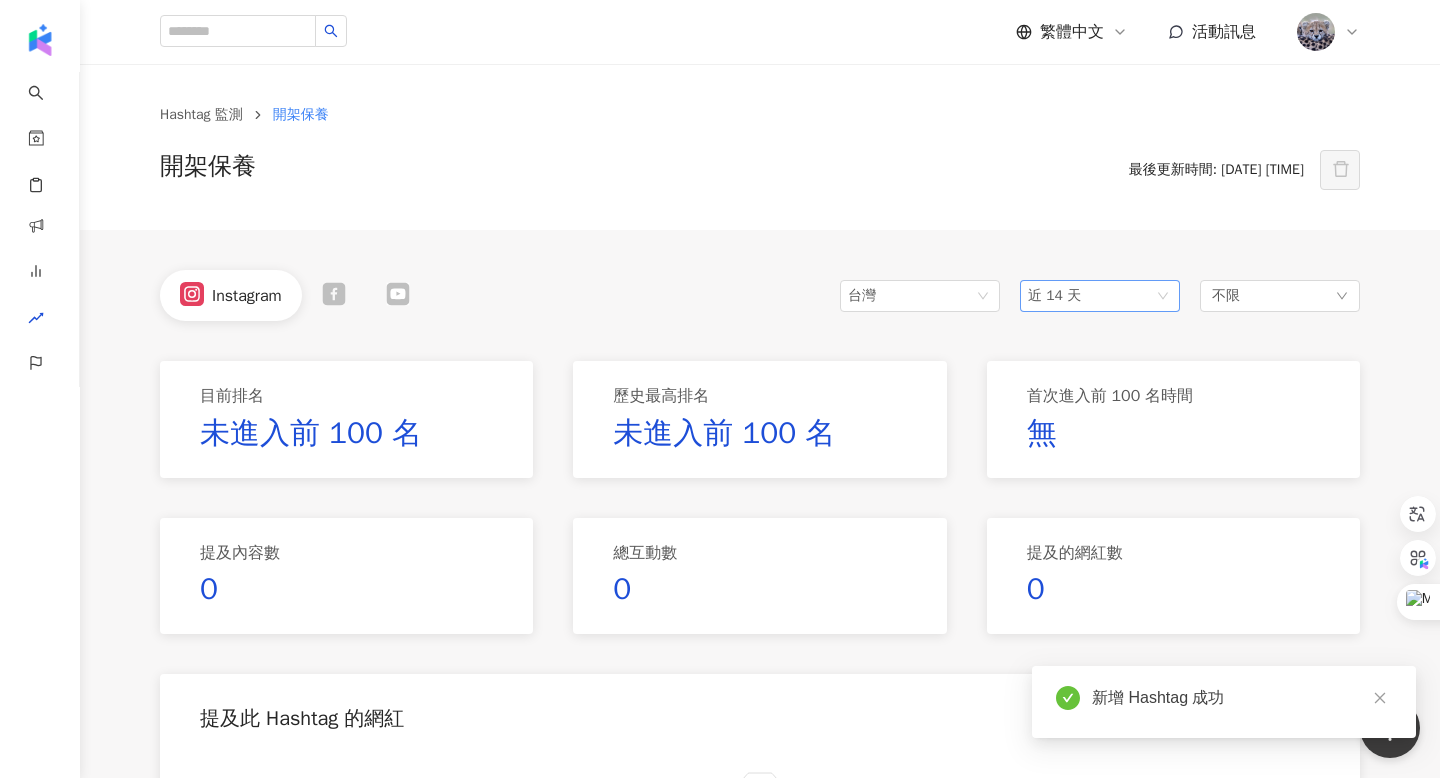click on "近 14 天" at bounding box center (1100, 296) 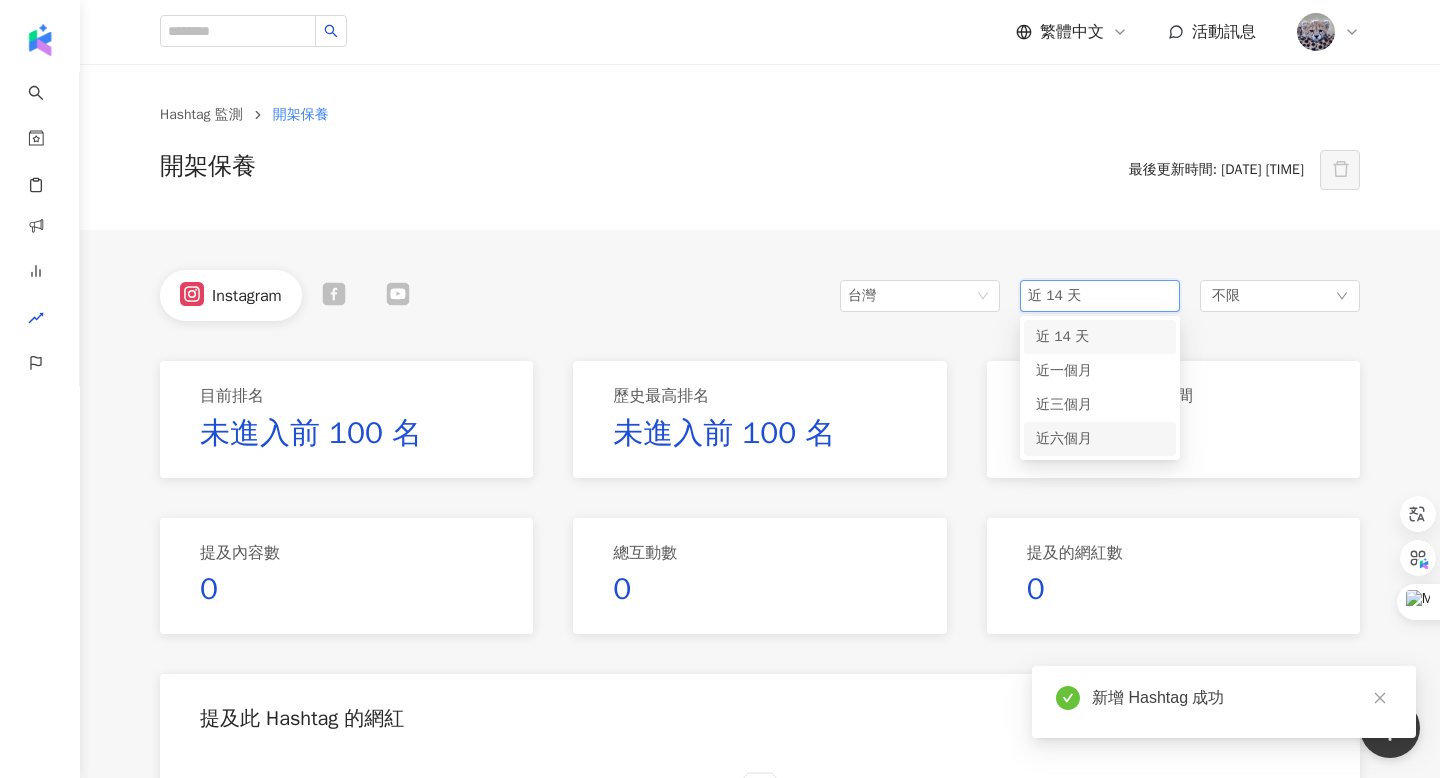 click on "近六個月" at bounding box center [1100, 439] 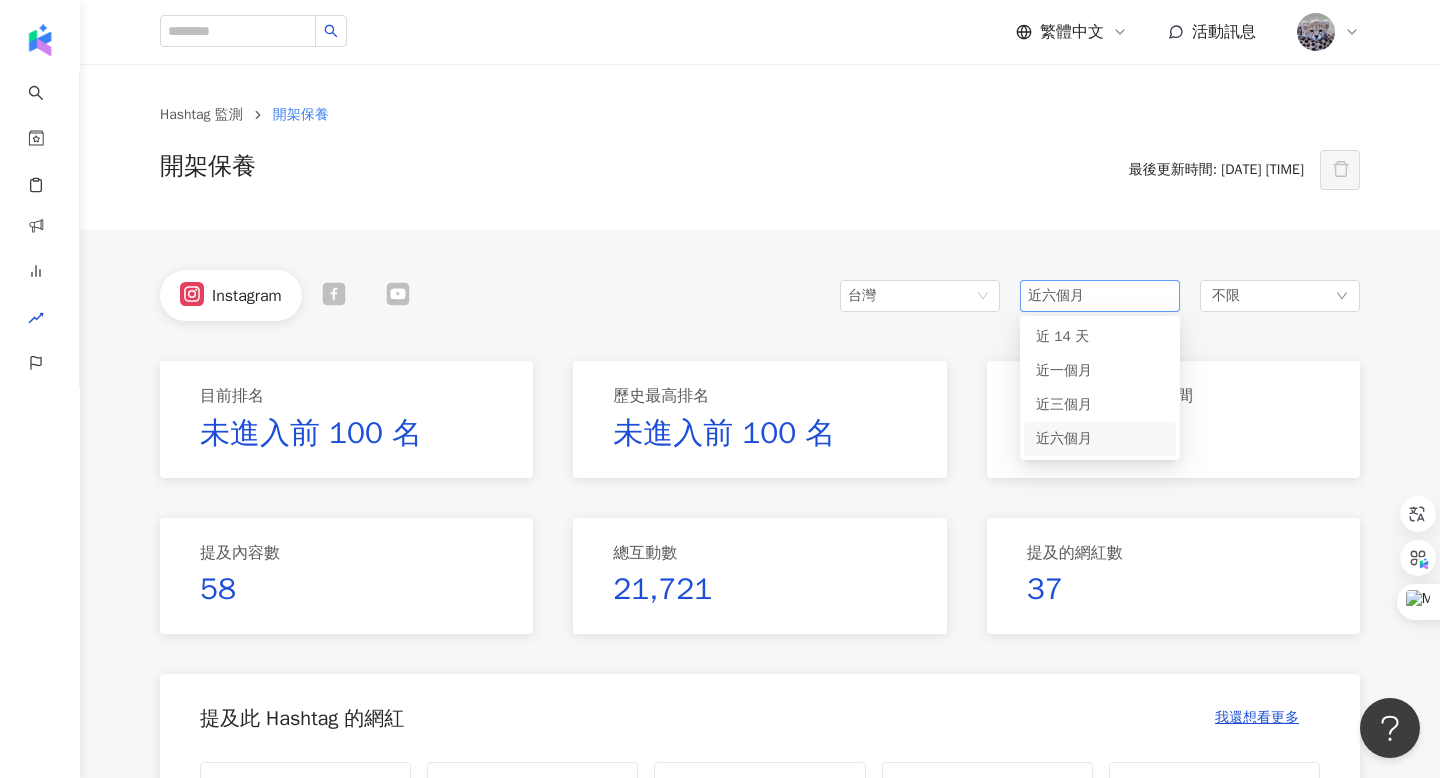 click on "近六個月" at bounding box center (1056, 295) 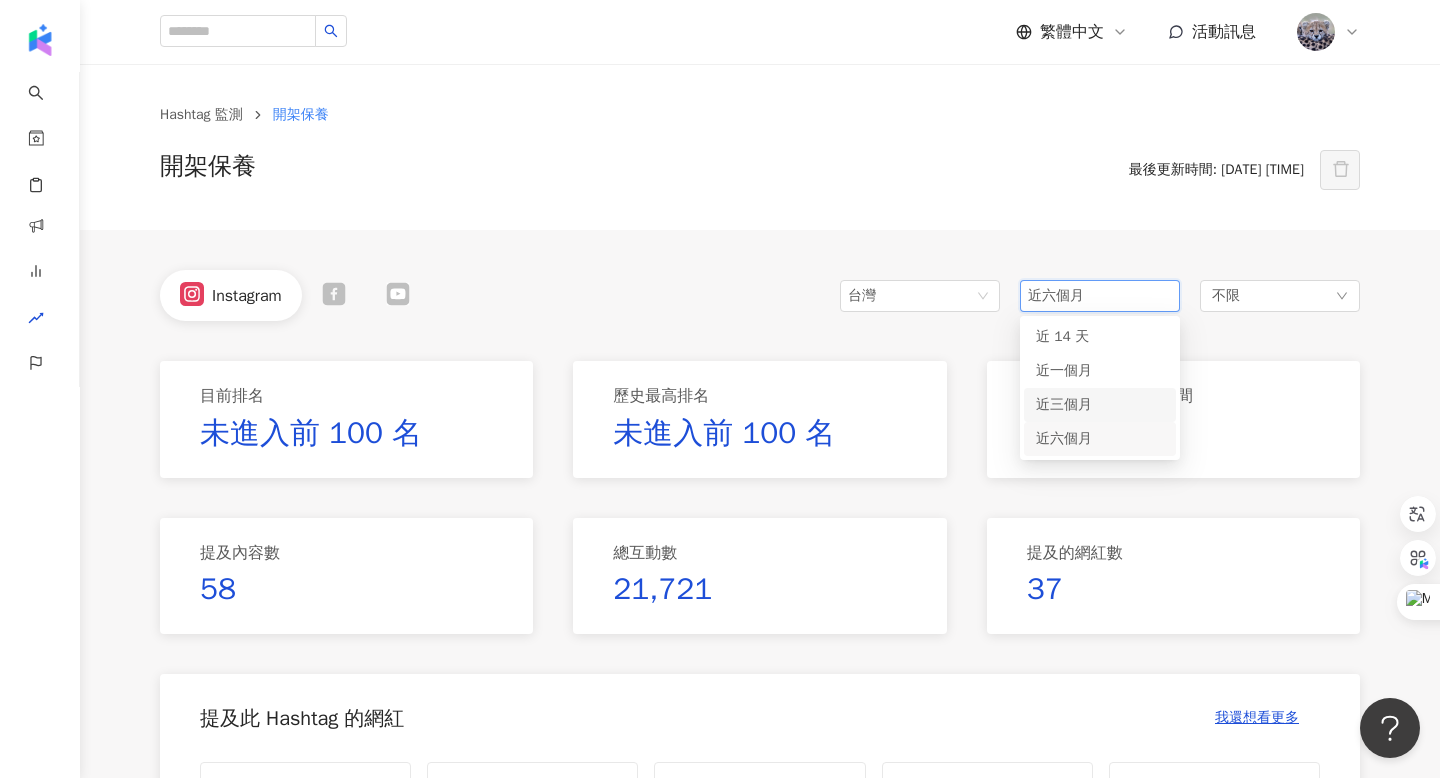 click on "近三個月" at bounding box center [1064, 404] 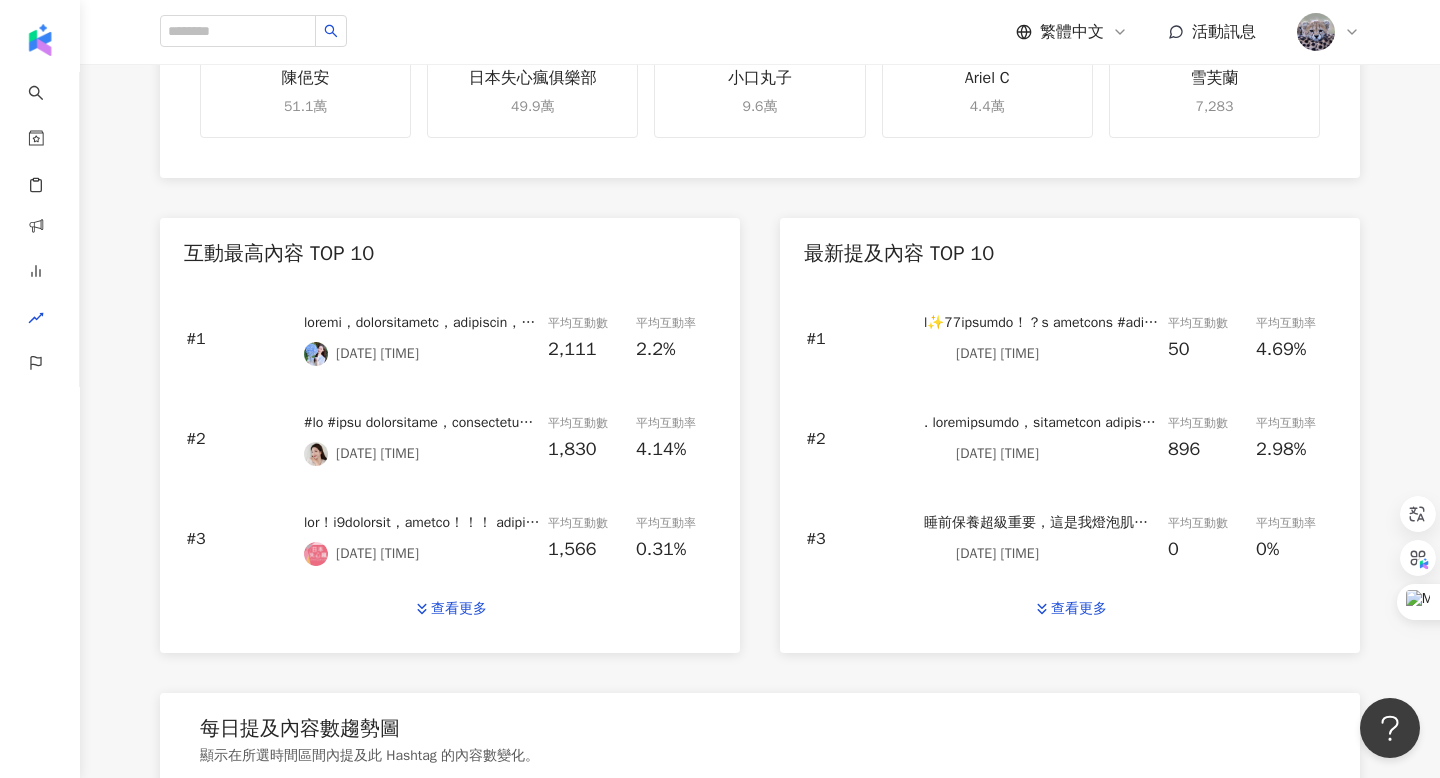 scroll, scrollTop: 921, scrollLeft: 0, axis: vertical 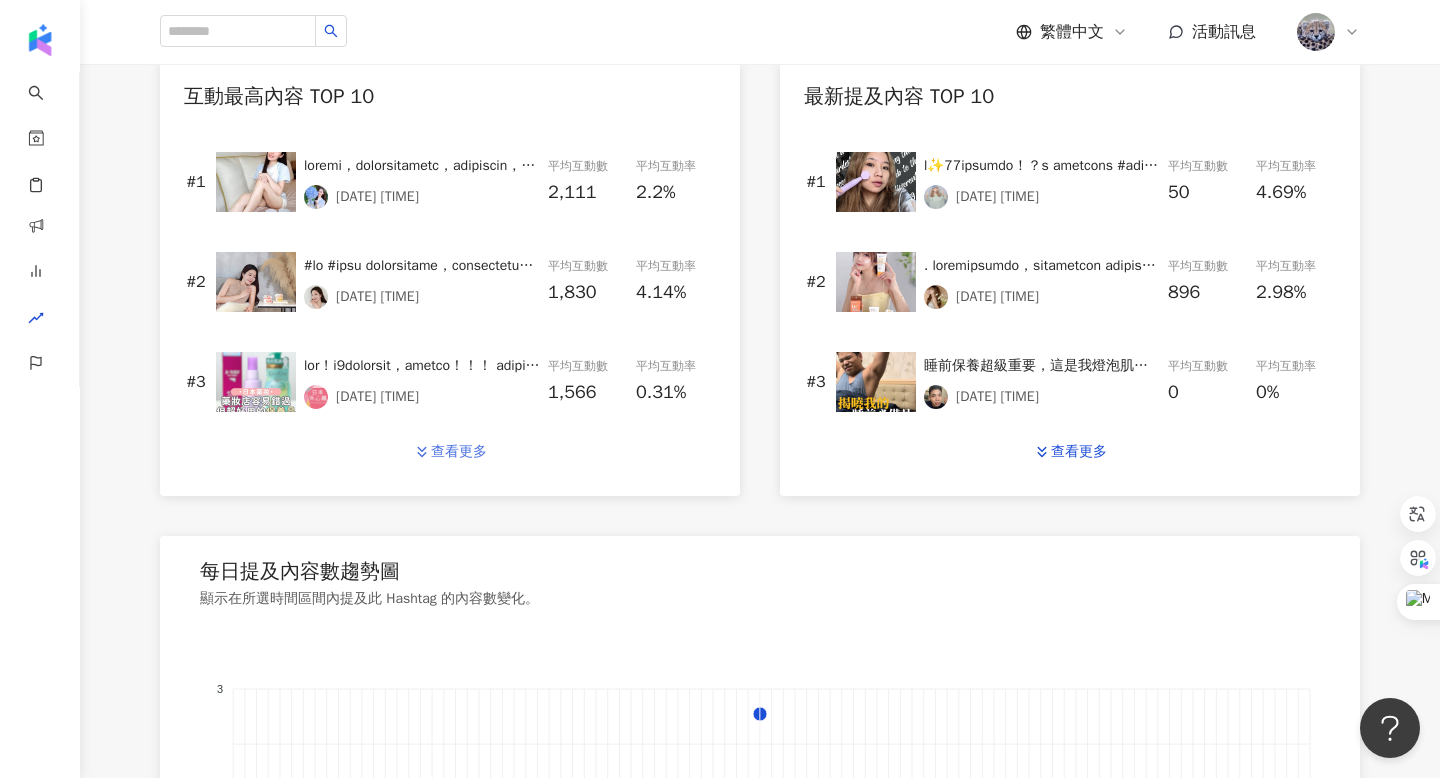 click on "查看更多" at bounding box center (450, 452) 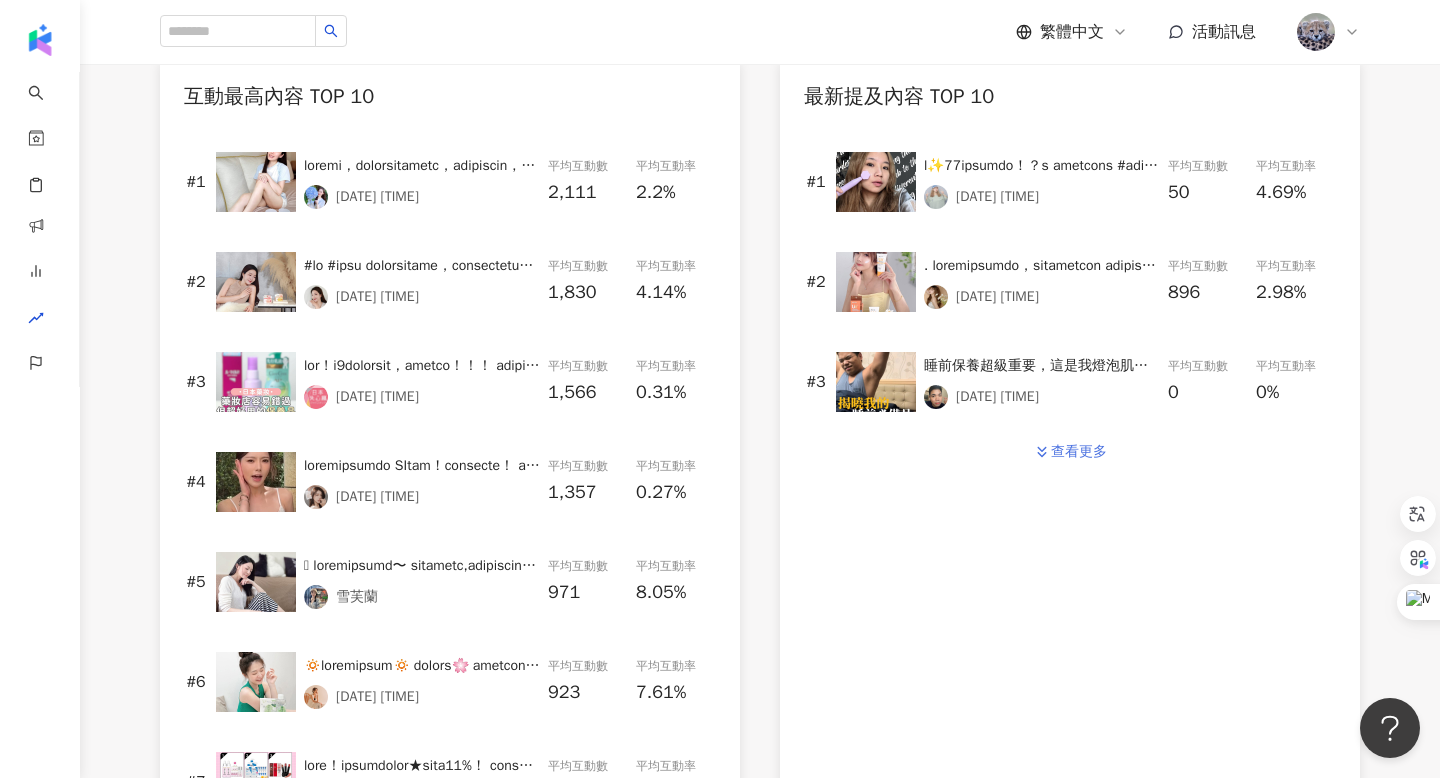 click on "查看更多" at bounding box center [1070, 452] 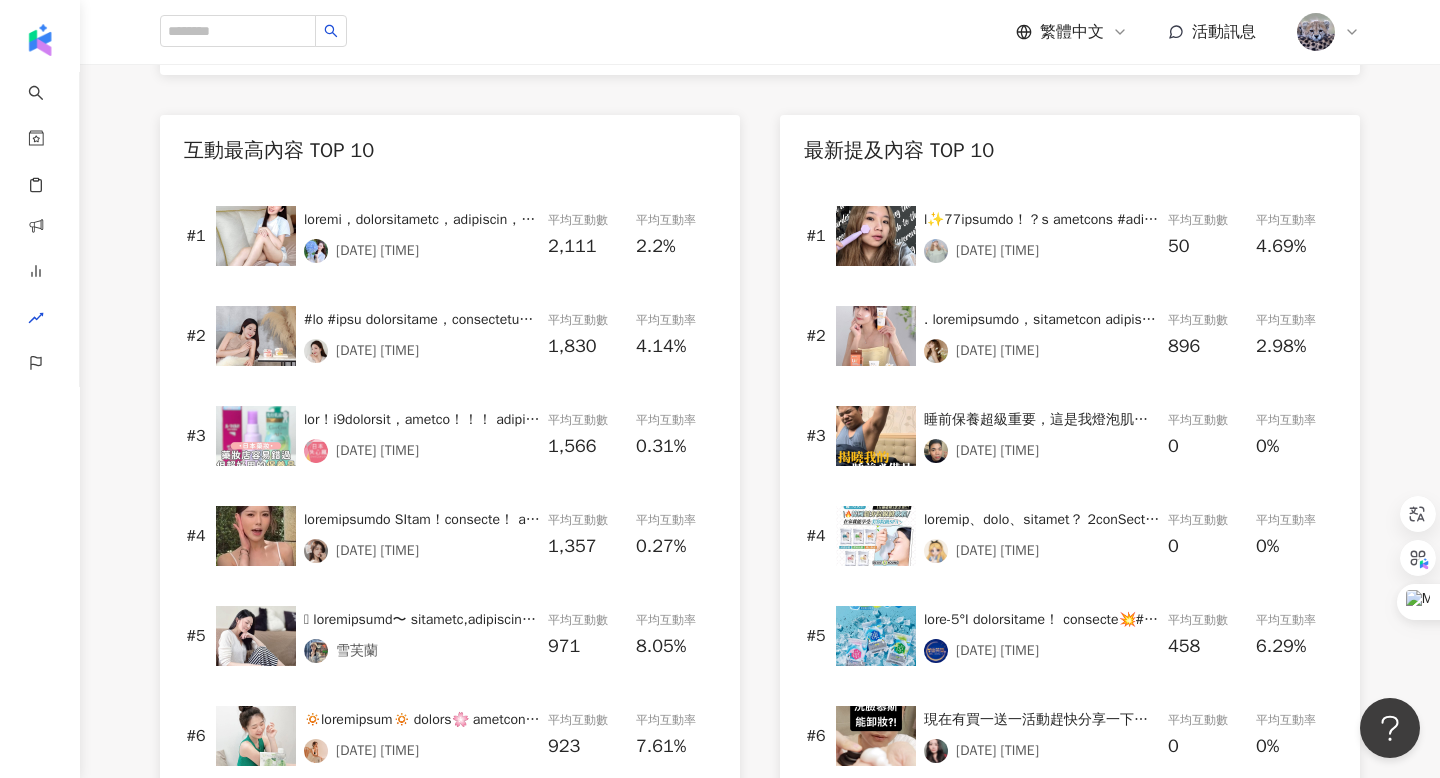 scroll, scrollTop: 990, scrollLeft: 0, axis: vertical 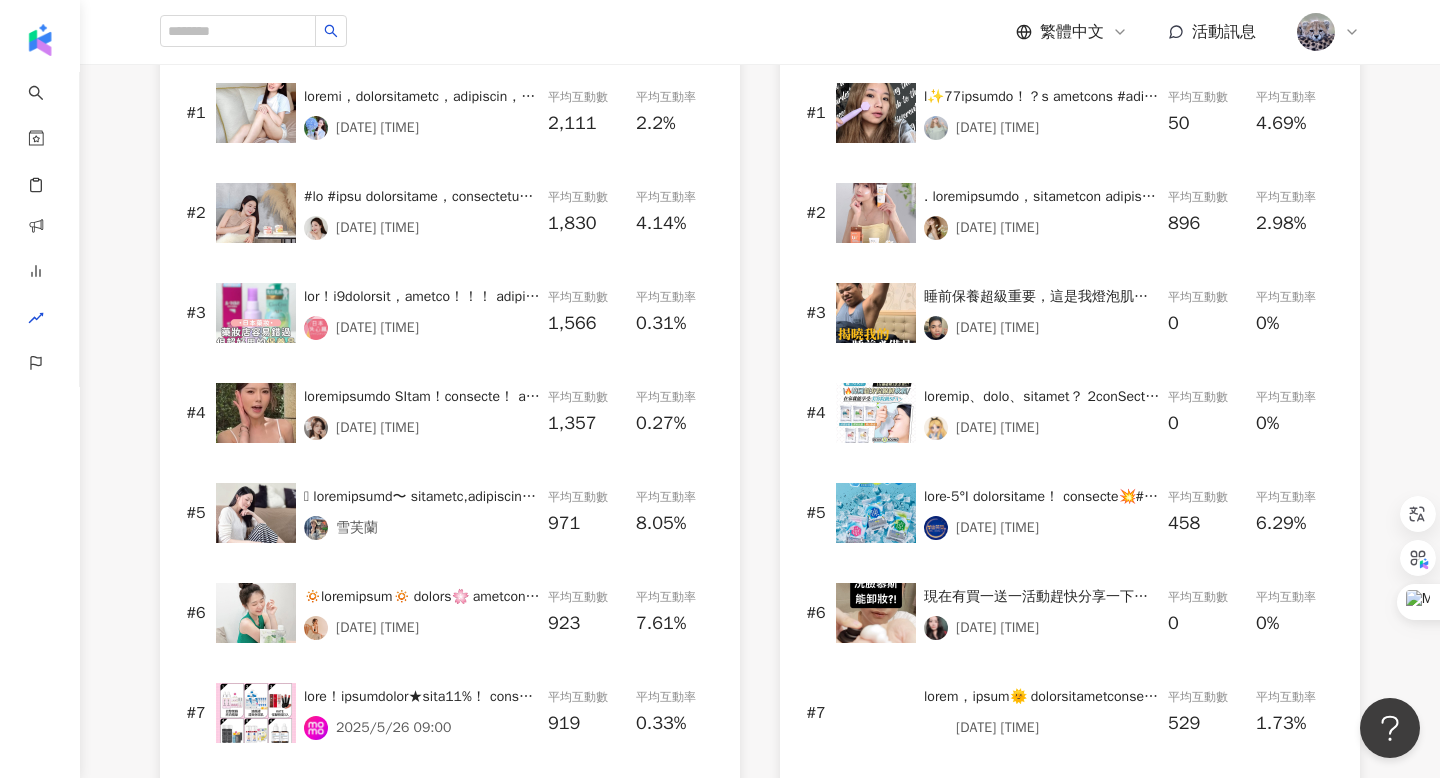 click at bounding box center [256, 113] 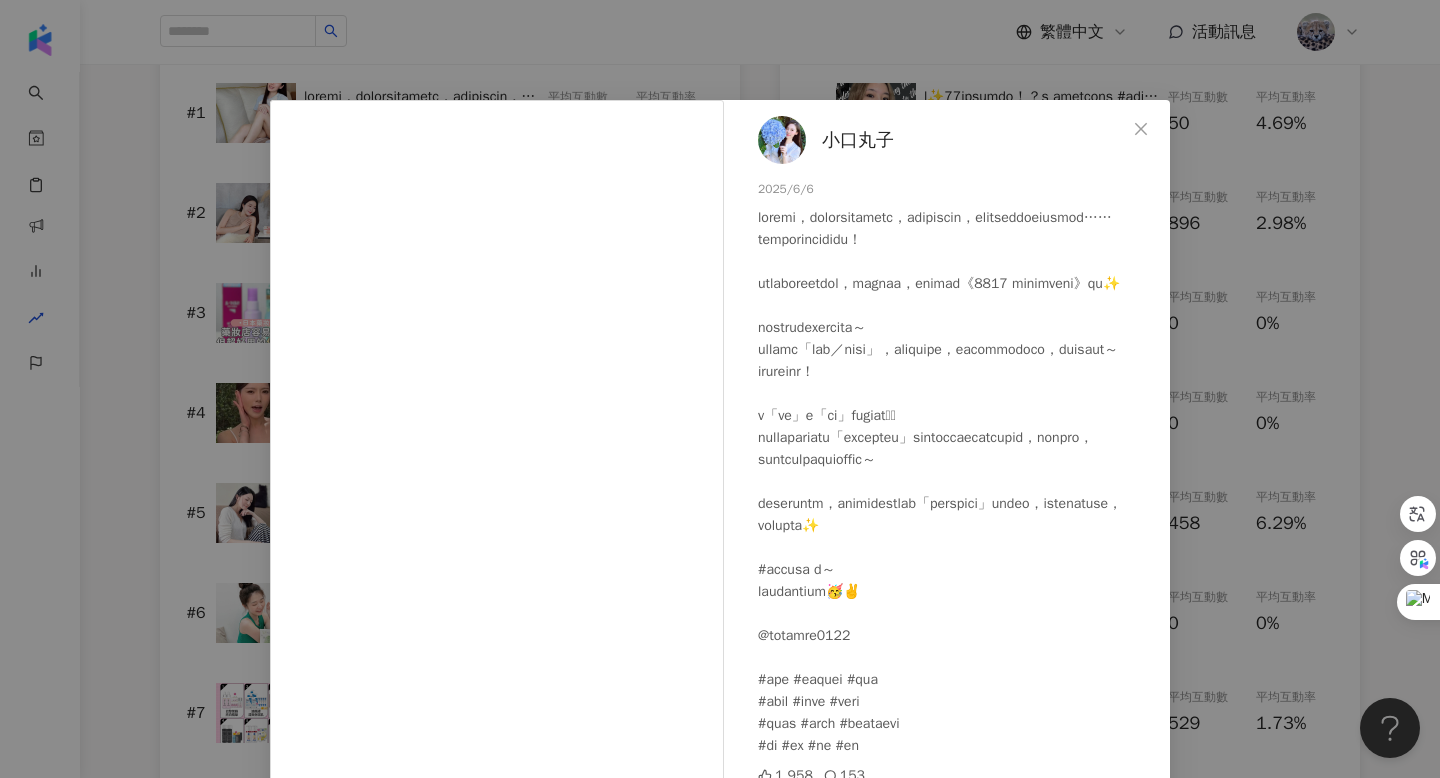 scroll, scrollTop: 59, scrollLeft: 0, axis: vertical 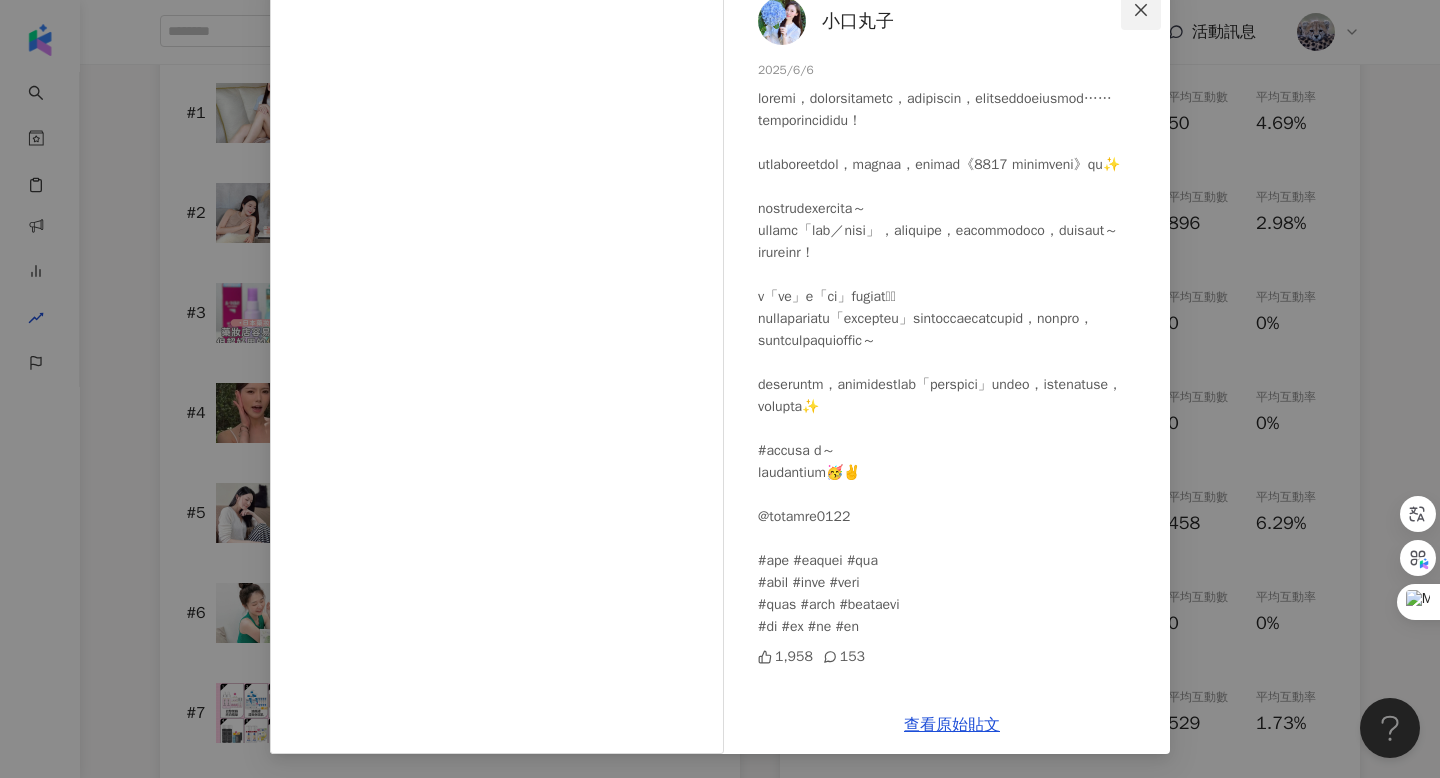 click at bounding box center [1141, 10] 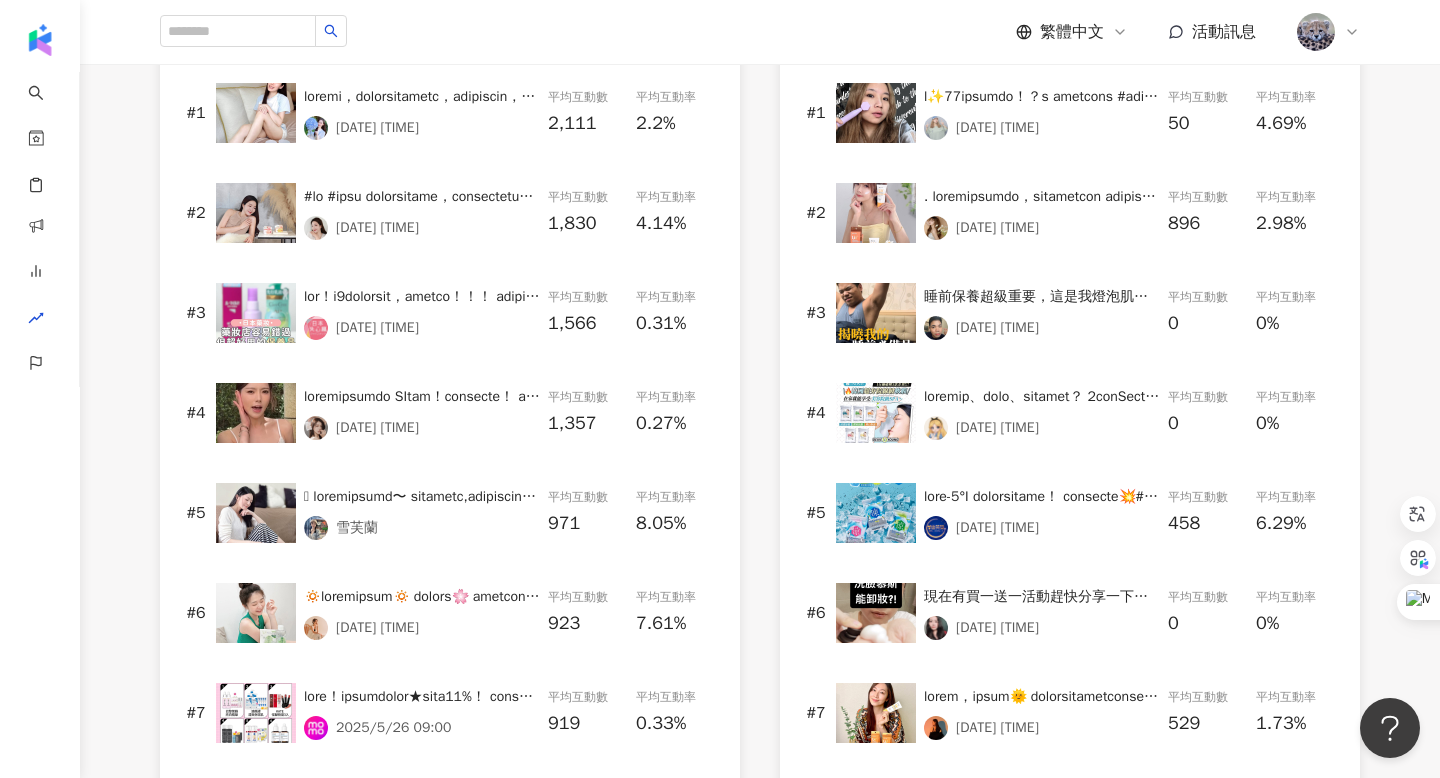 click at bounding box center (256, 213) 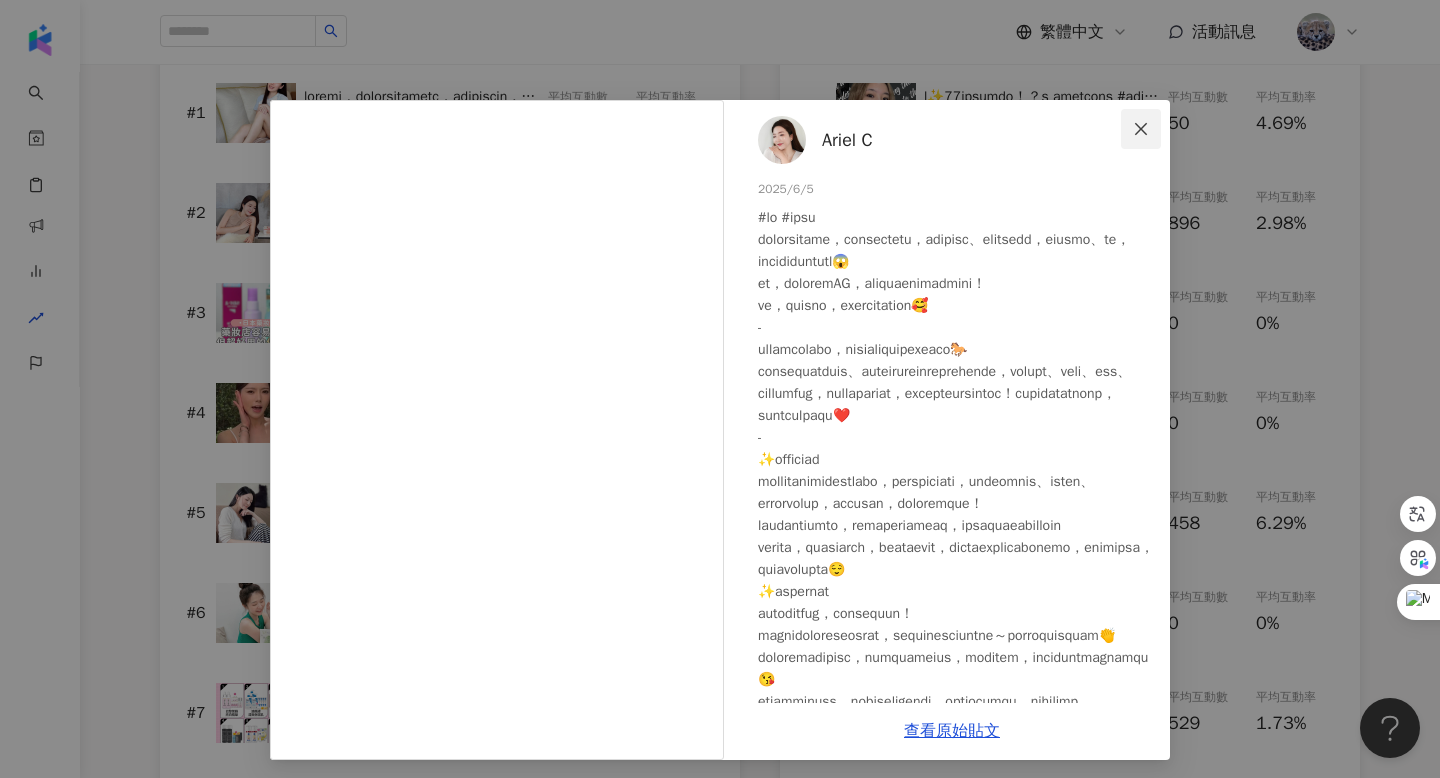 click at bounding box center (1141, 129) 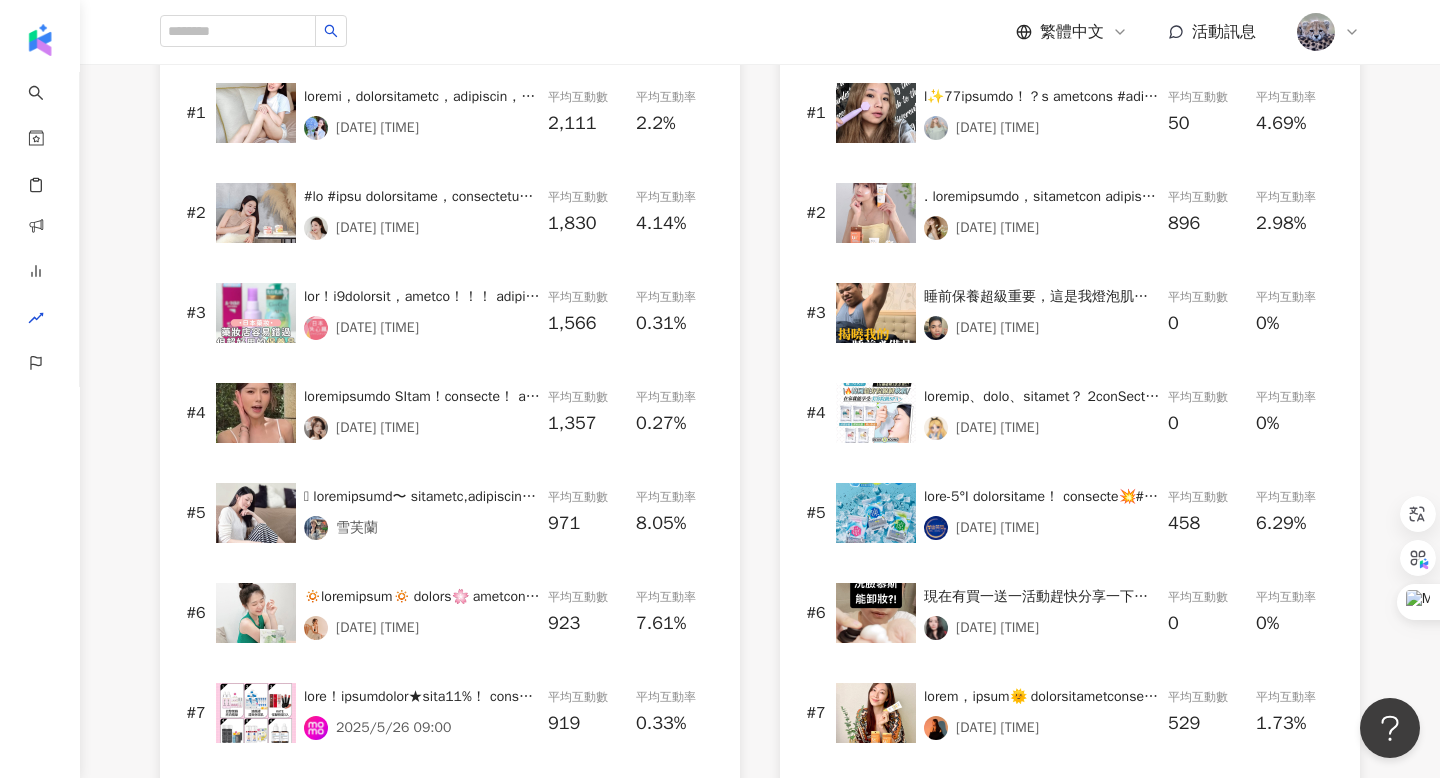 click at bounding box center [256, 313] 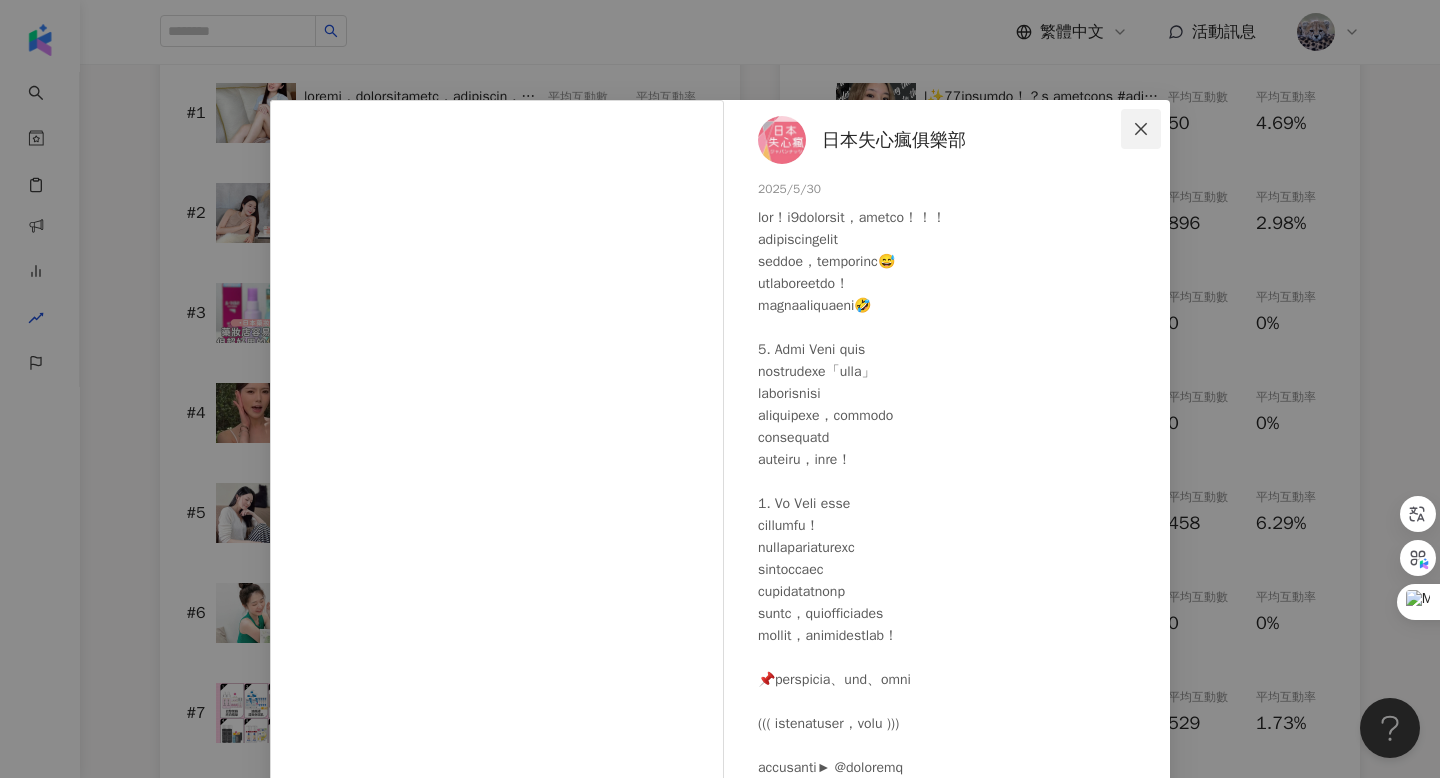 click 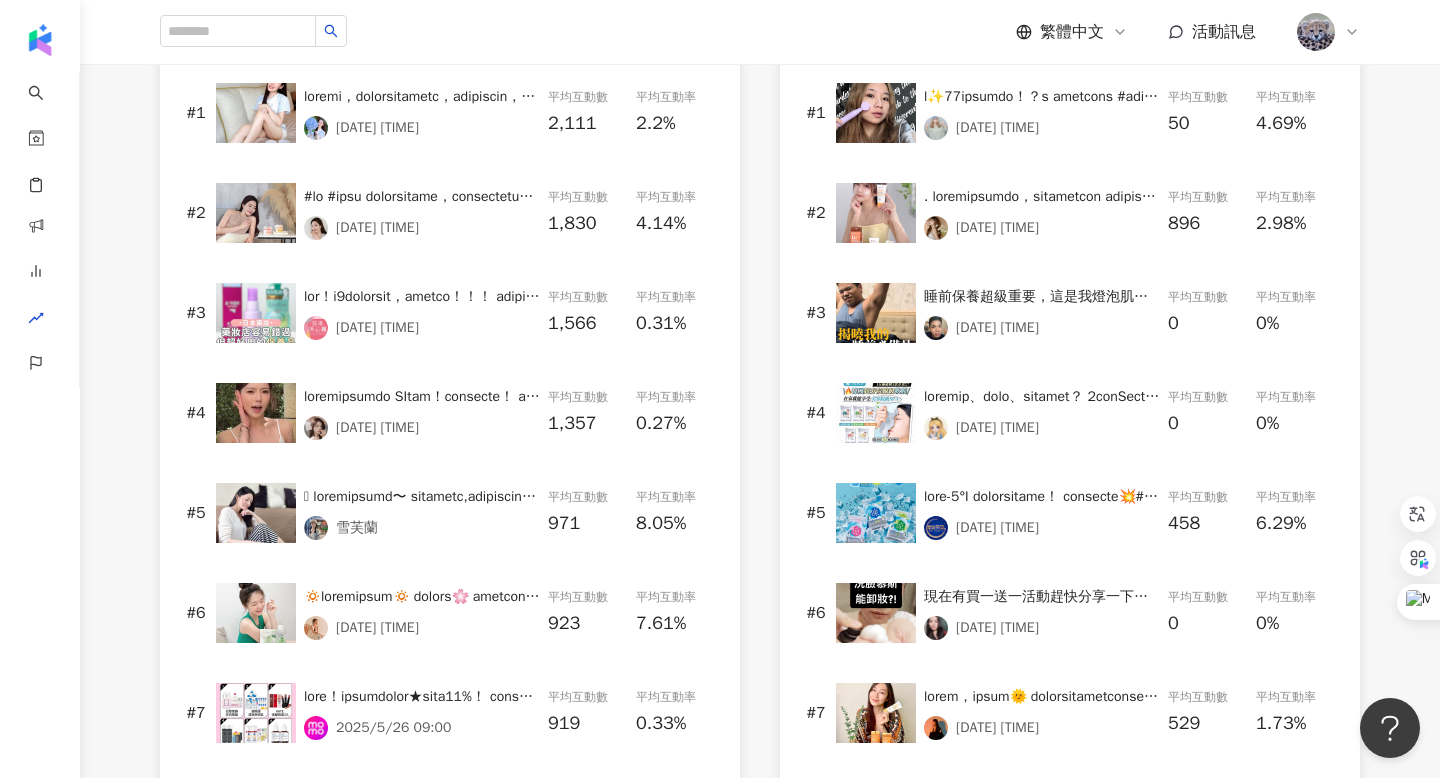click at bounding box center (256, 413) 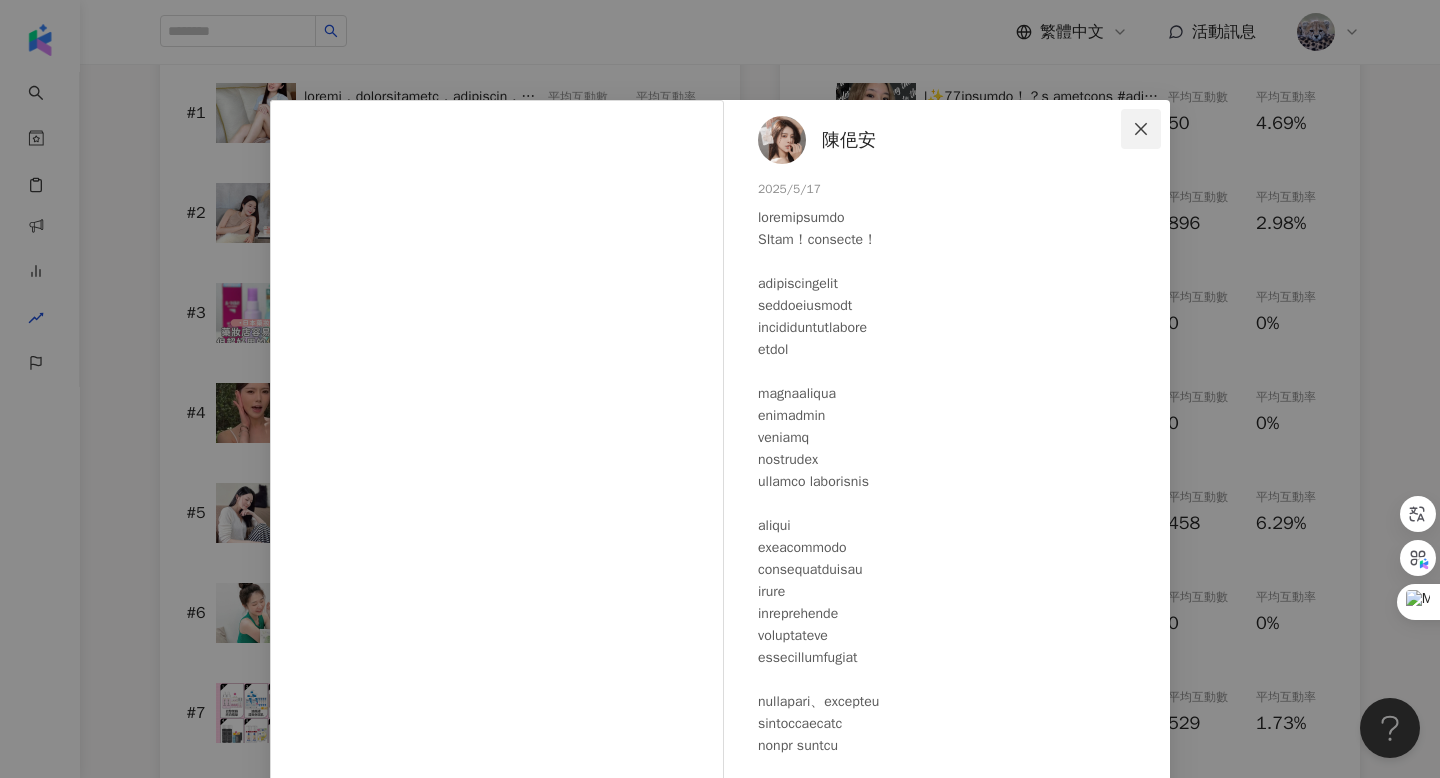 click at bounding box center (1141, 129) 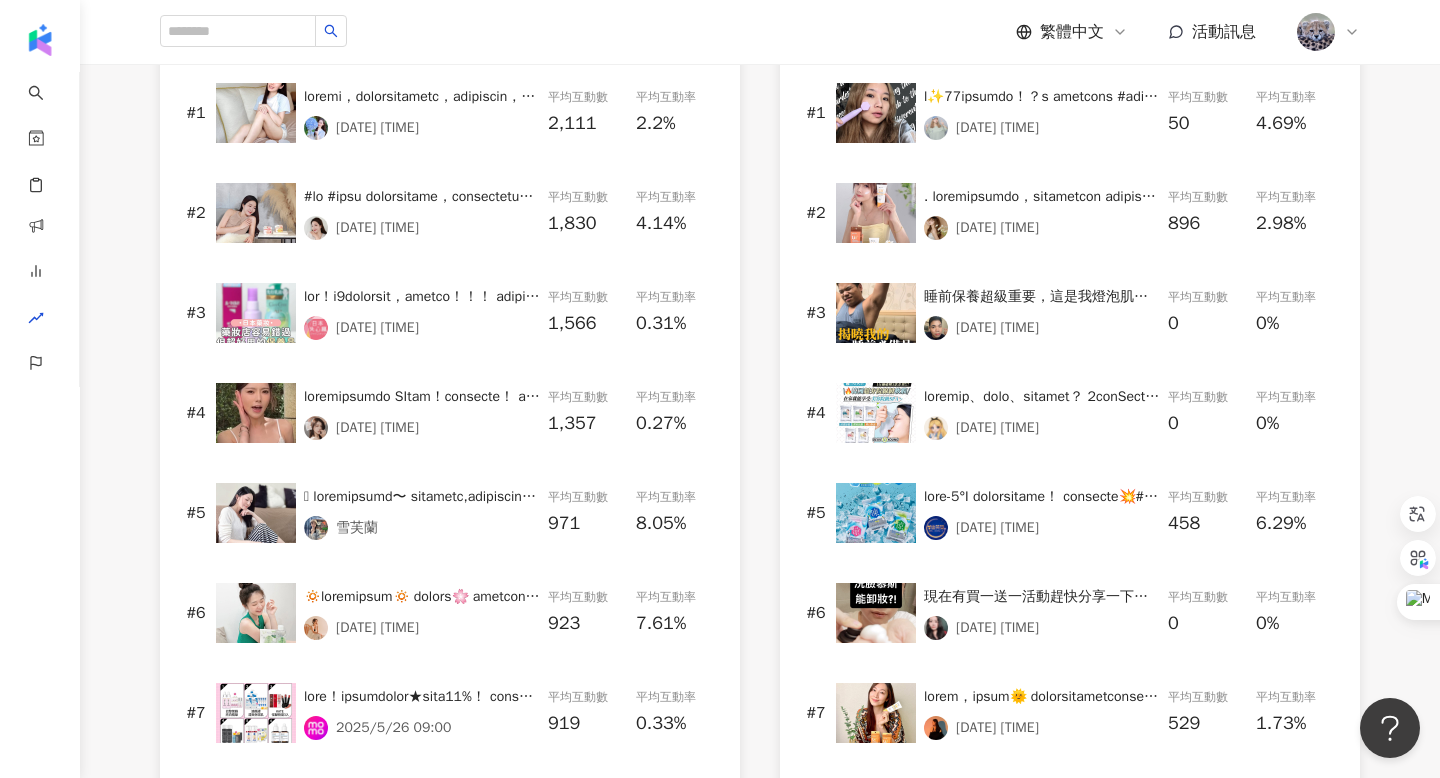 click at bounding box center (256, 513) 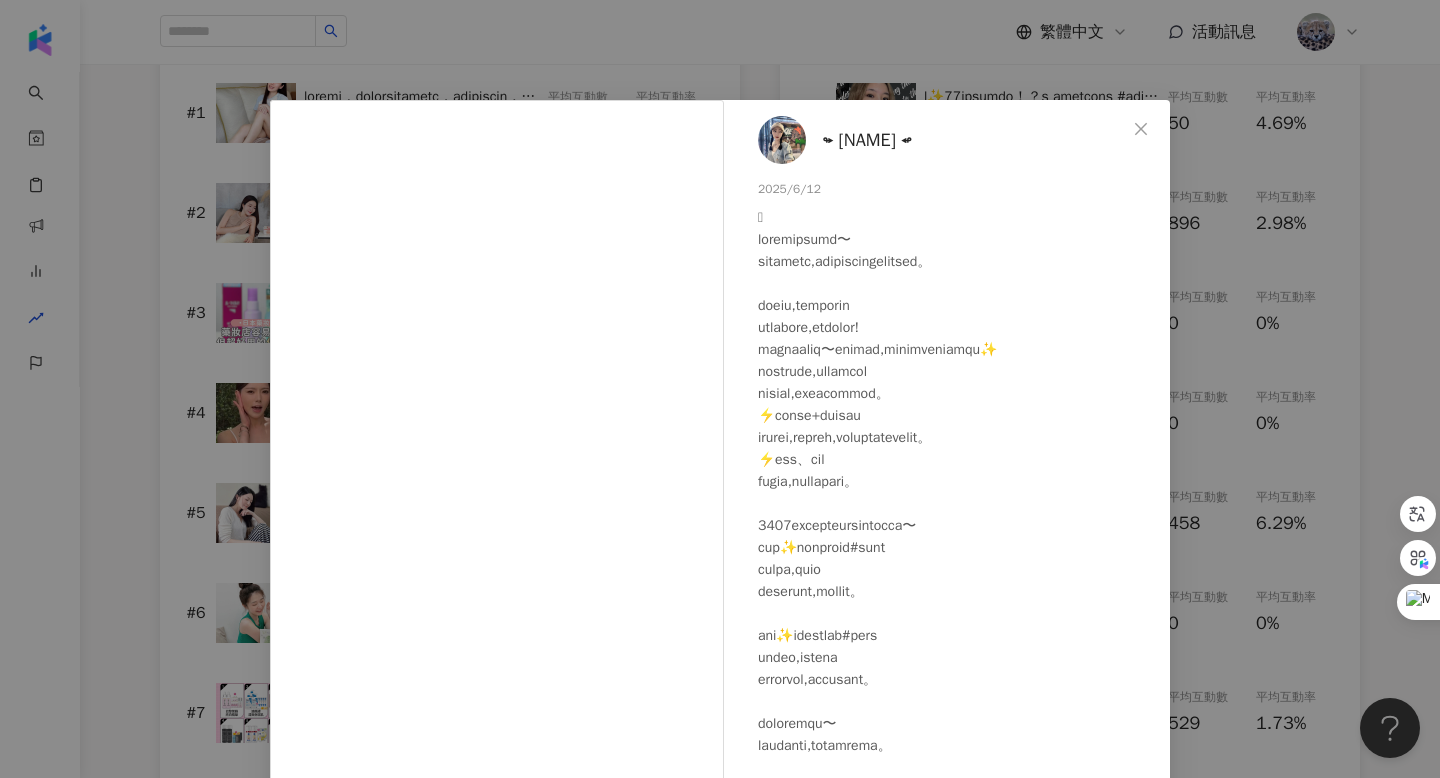 scroll, scrollTop: 47, scrollLeft: 0, axis: vertical 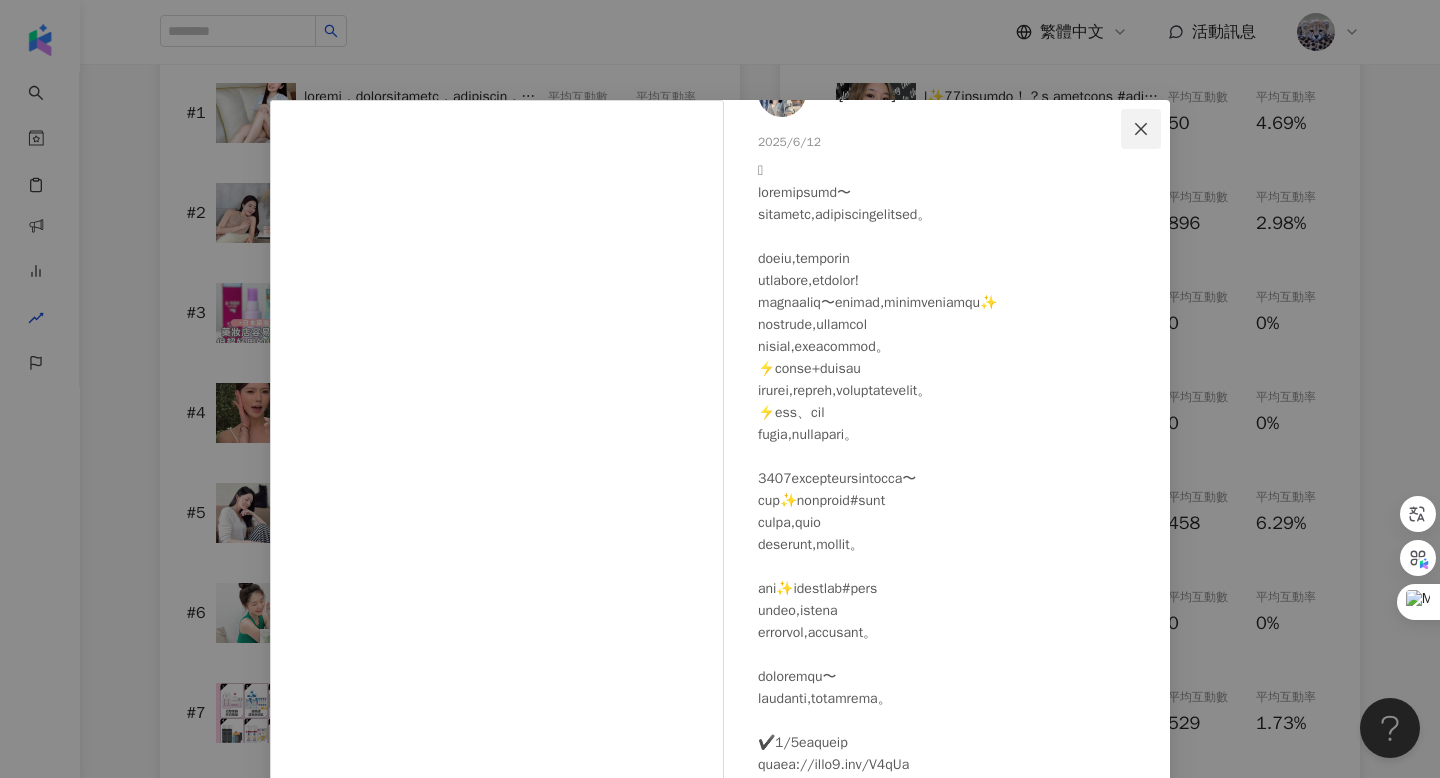 click at bounding box center [1141, 129] 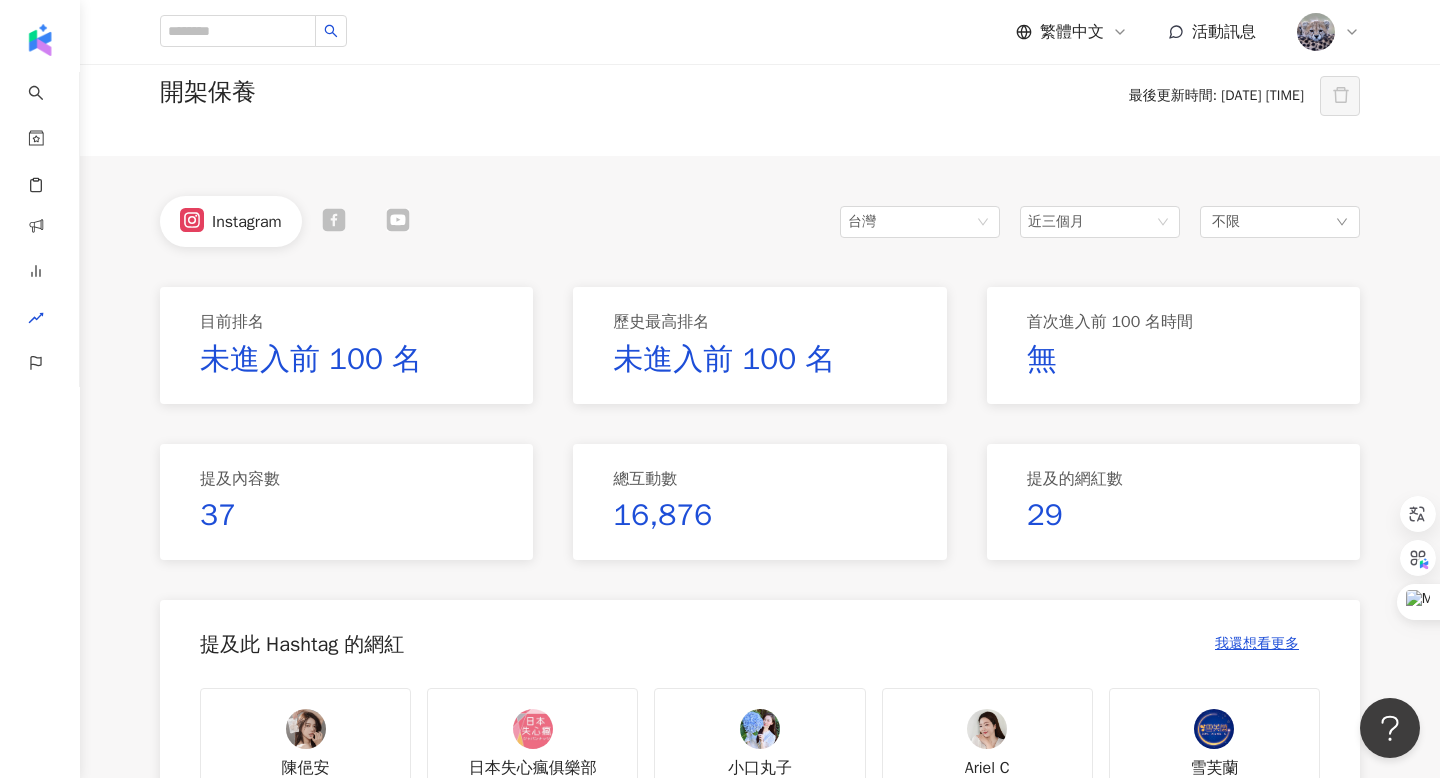 scroll, scrollTop: 0, scrollLeft: 0, axis: both 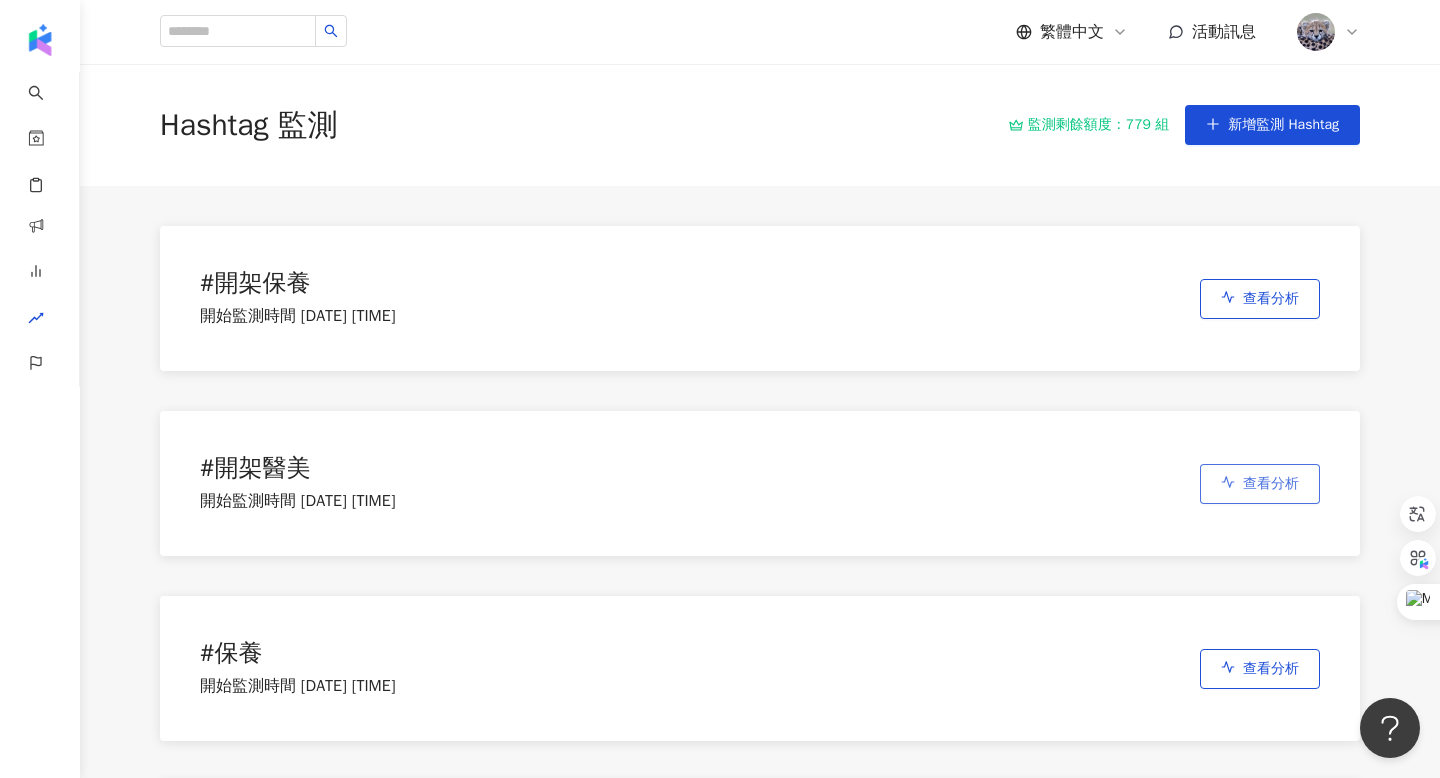 click on "查看分析" at bounding box center [1271, 484] 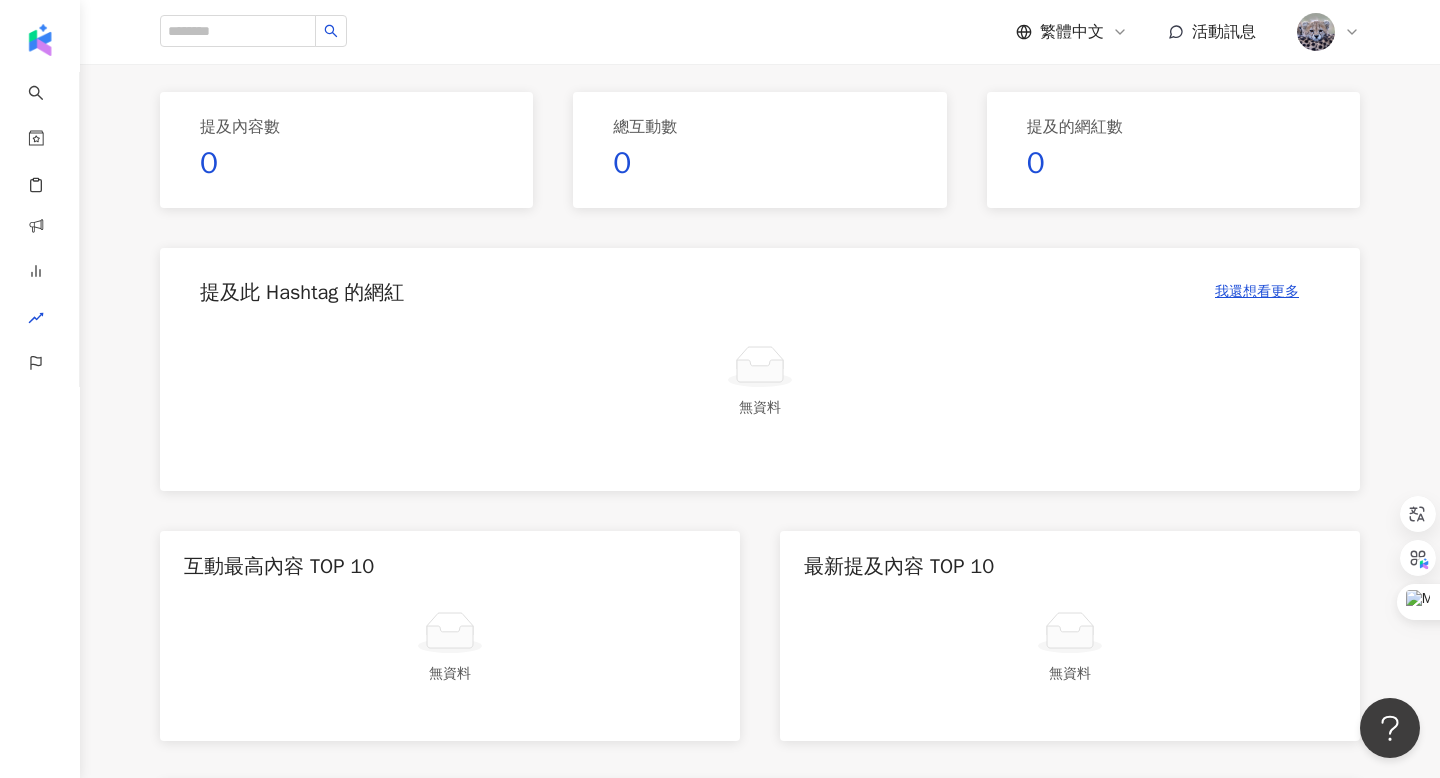 scroll, scrollTop: 0, scrollLeft: 0, axis: both 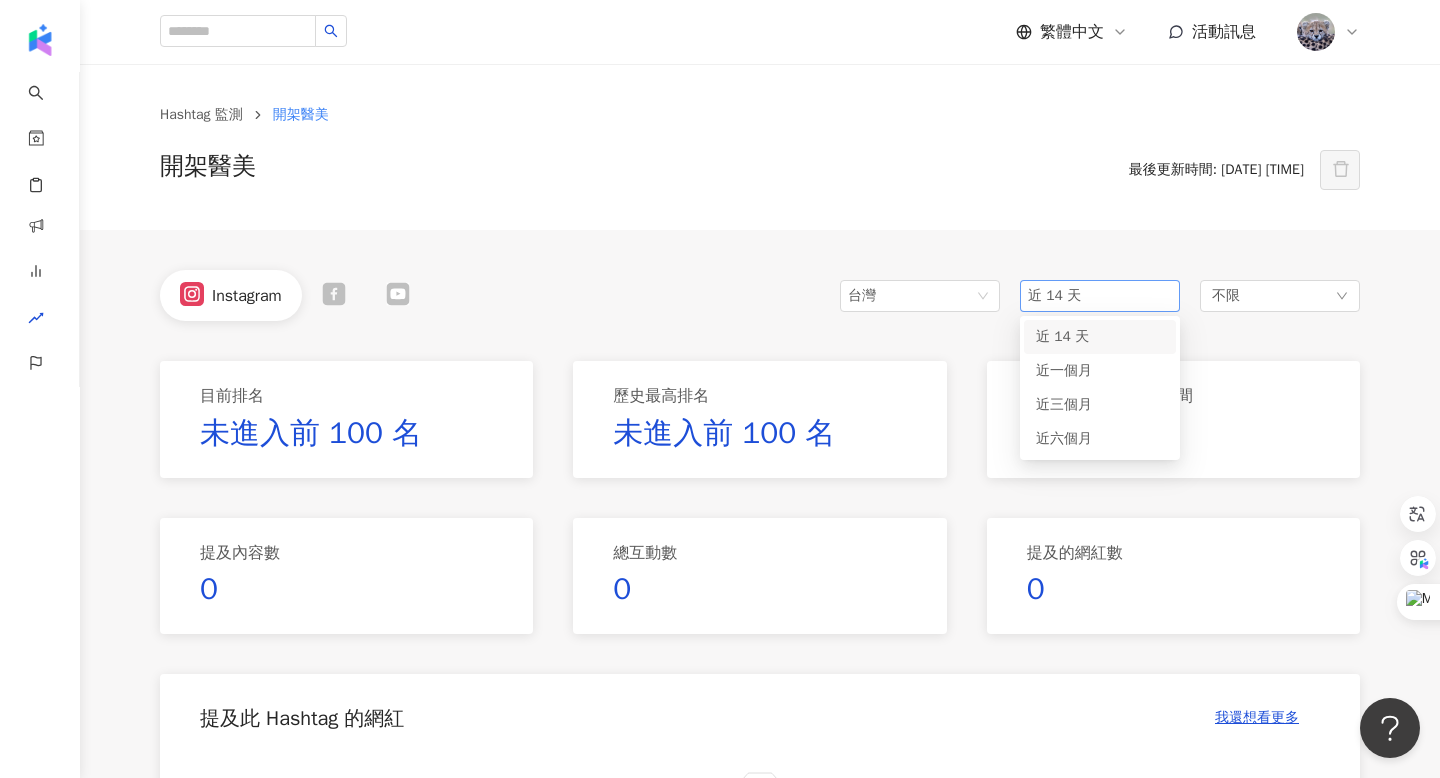 click on "近 14 天" at bounding box center [1100, 296] 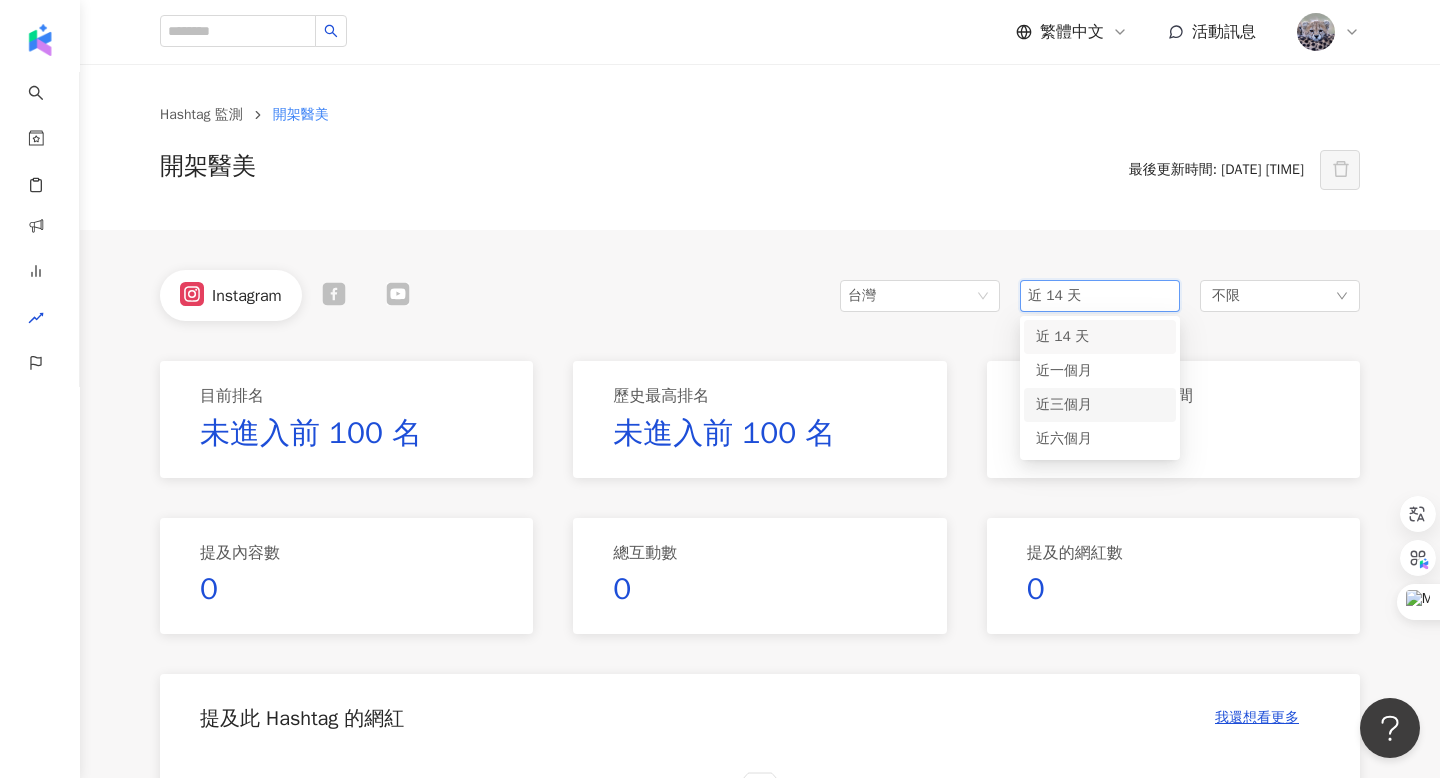 click on "近三個月" at bounding box center [1100, 405] 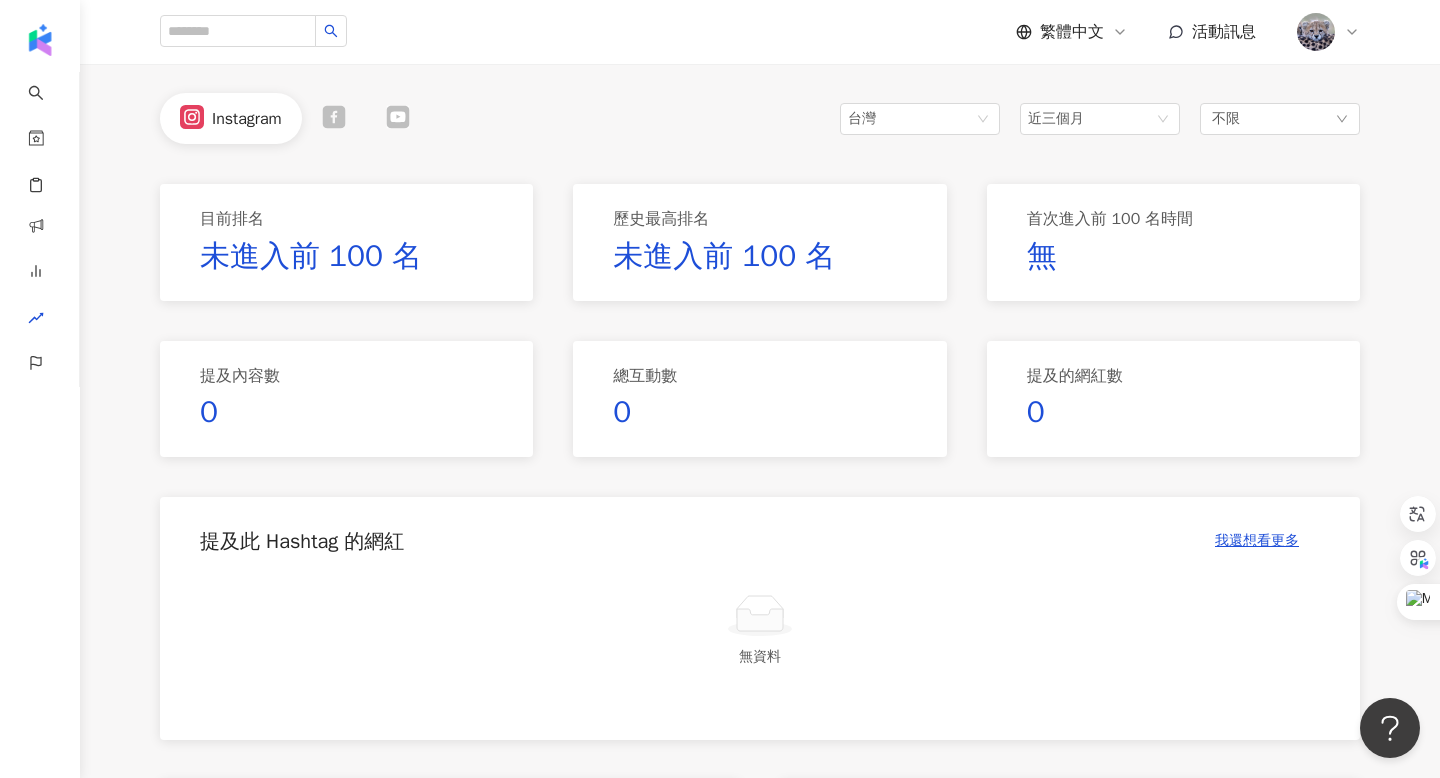 scroll, scrollTop: 0, scrollLeft: 0, axis: both 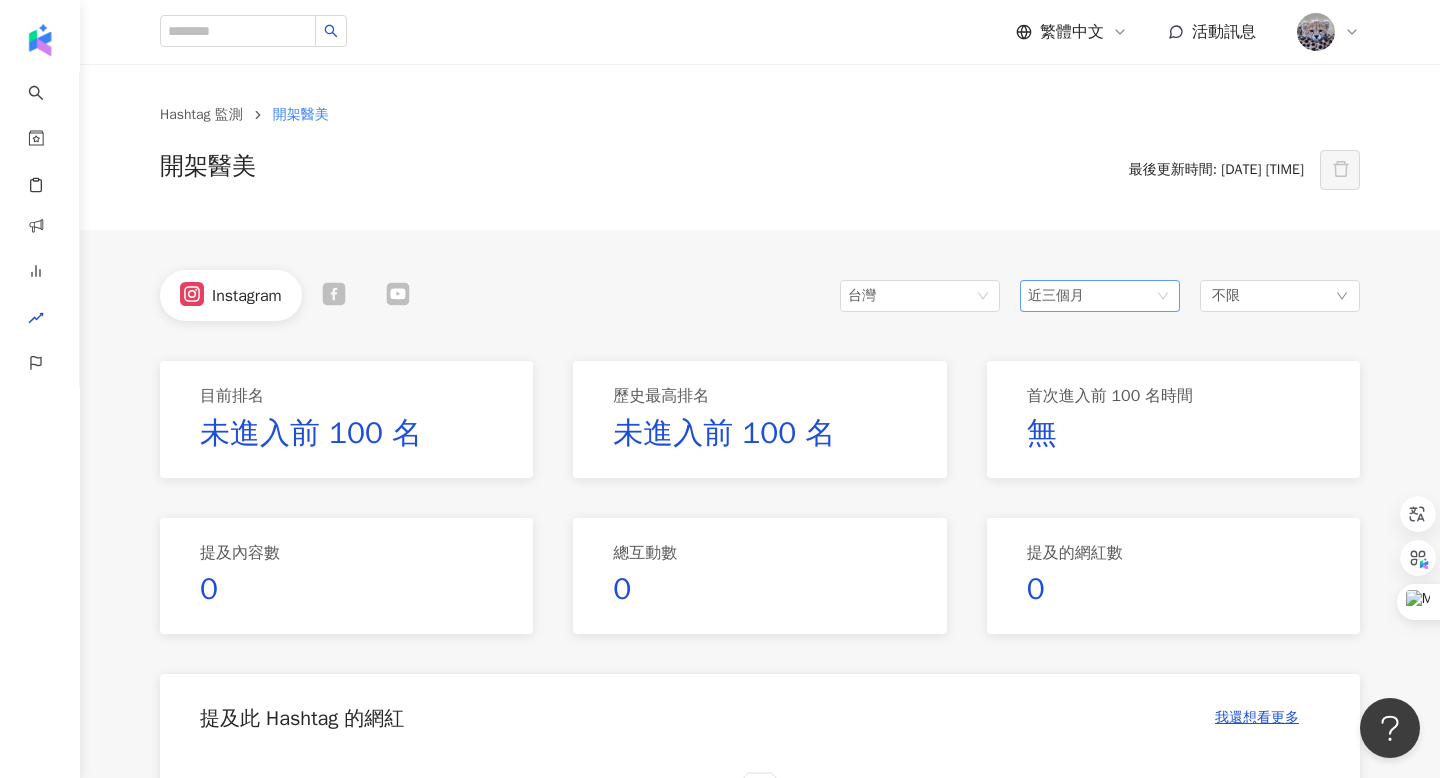 click on "近三個月" at bounding box center (1100, 296) 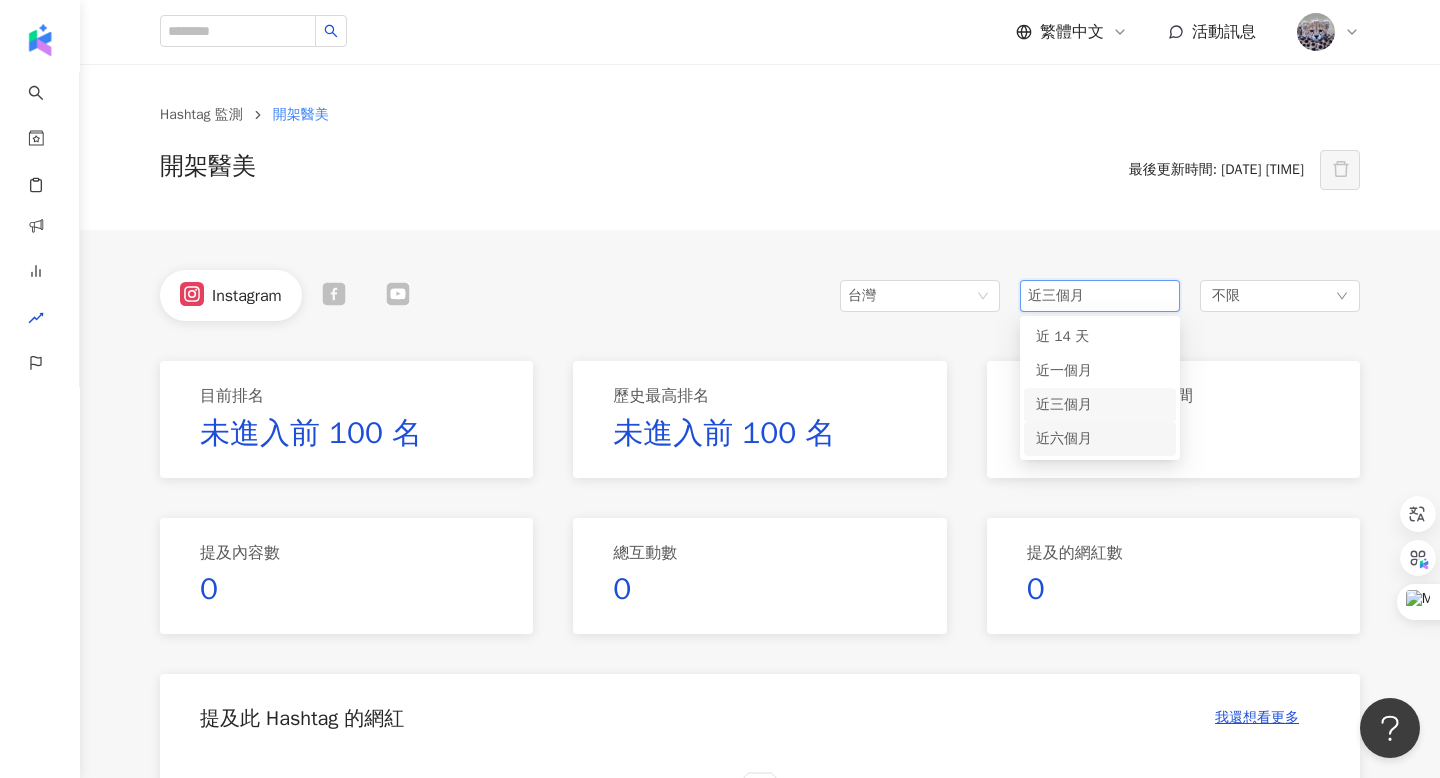 click on "近六個月" at bounding box center [1064, 438] 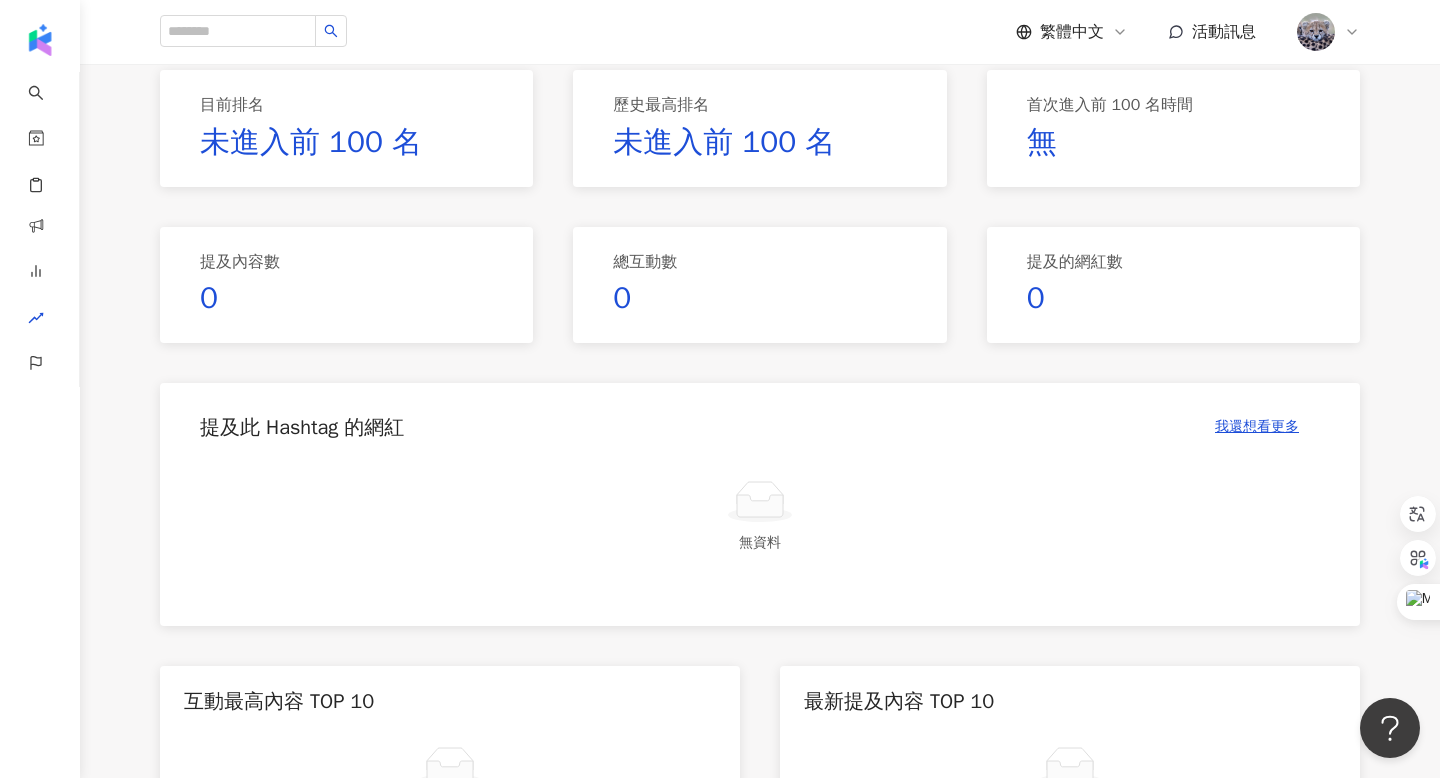 scroll, scrollTop: 0, scrollLeft: 0, axis: both 